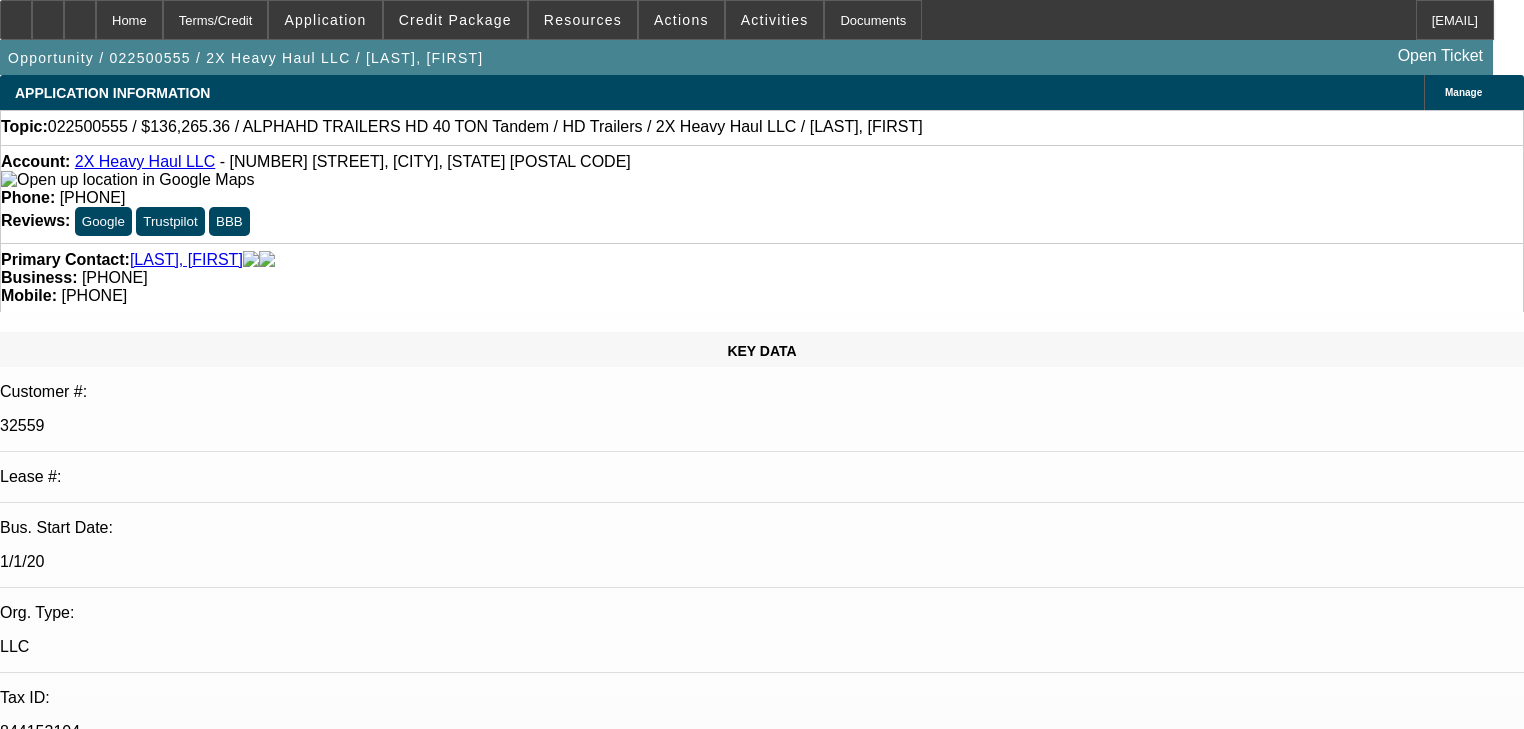 select on "0" 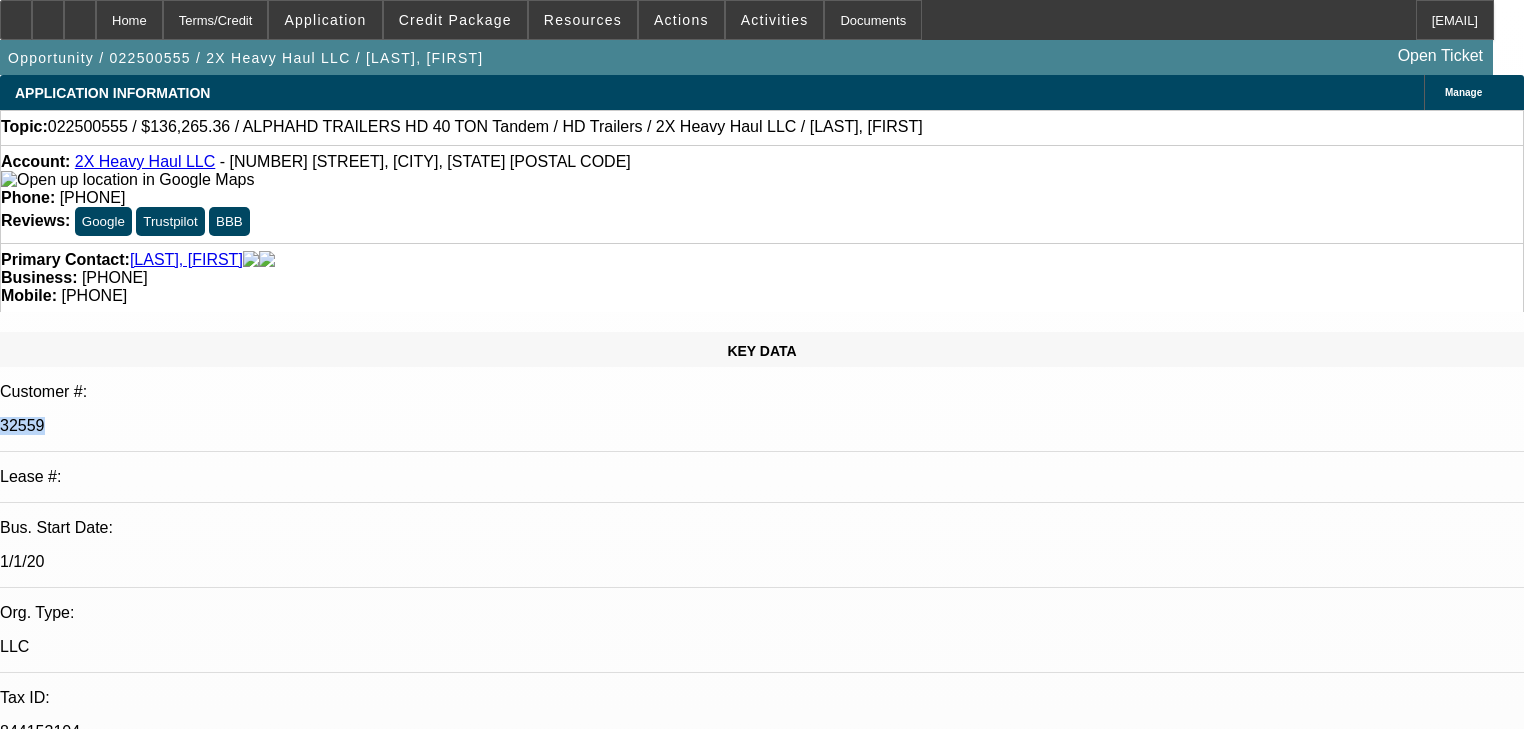 scroll, scrollTop: 1040, scrollLeft: 0, axis: vertical 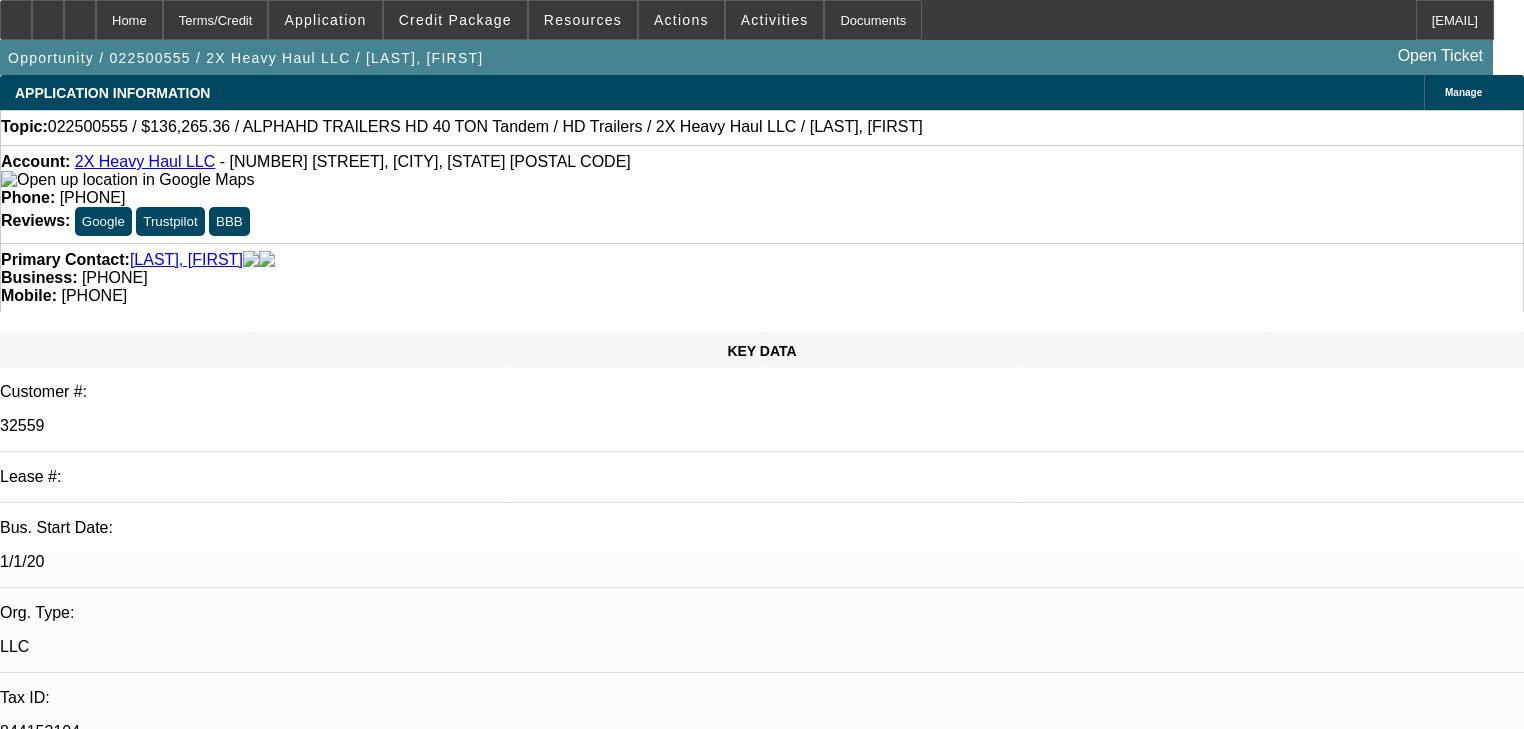 click on "Opportunity / 022500555 / 2X Heavy Haul LLC / [LAST], [FIRST]
Open Ticket" at bounding box center (746, 57) 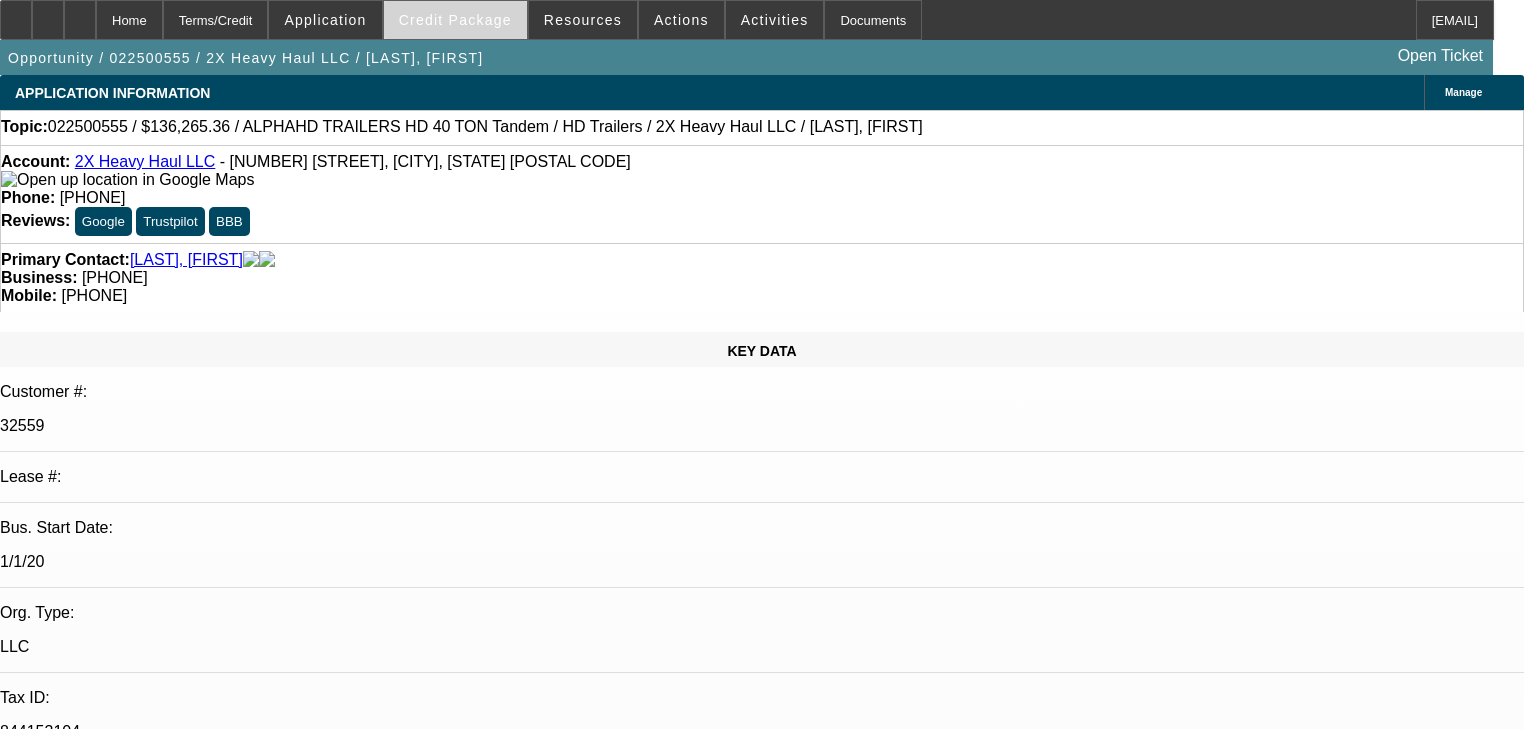 click at bounding box center (455, 20) 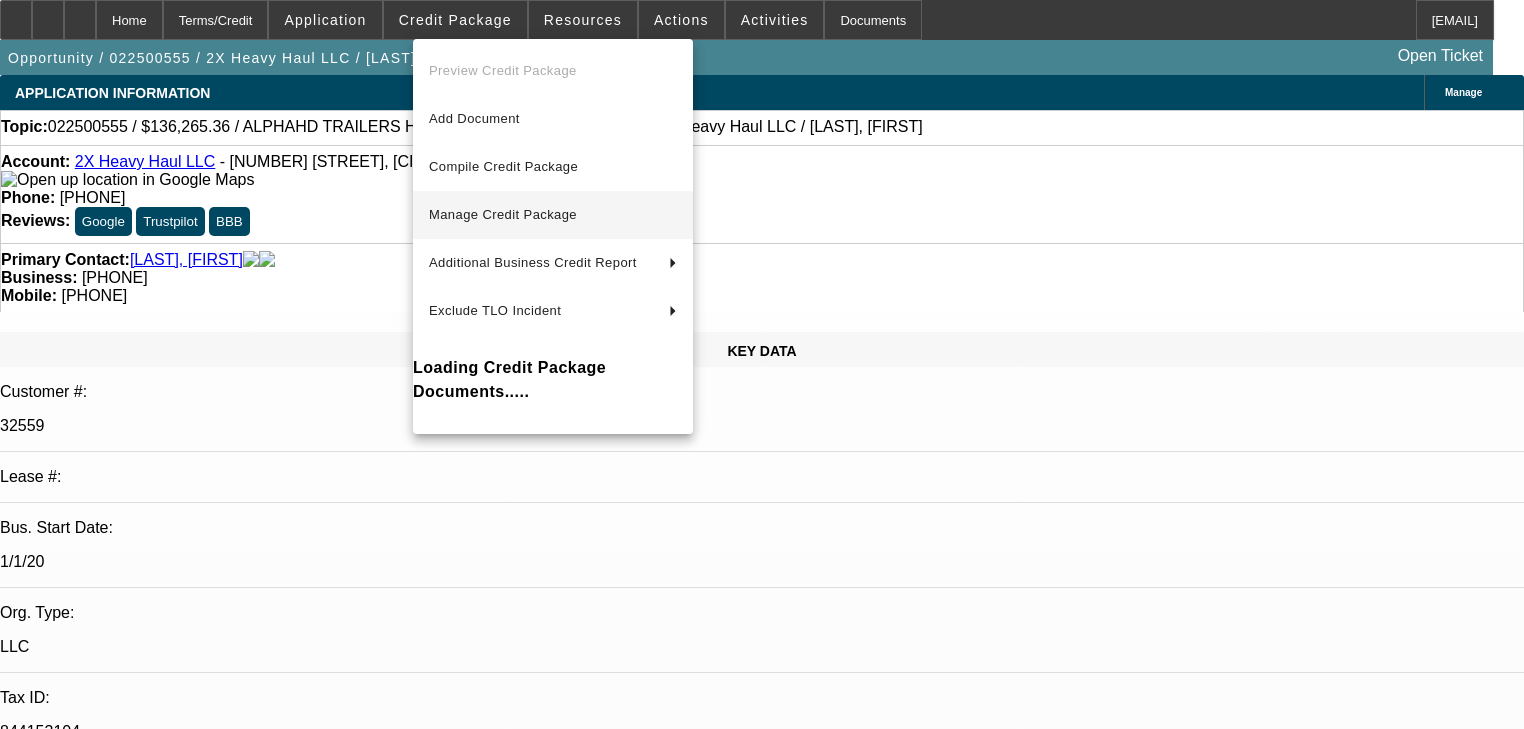 click on "Manage Credit Package" at bounding box center (553, 215) 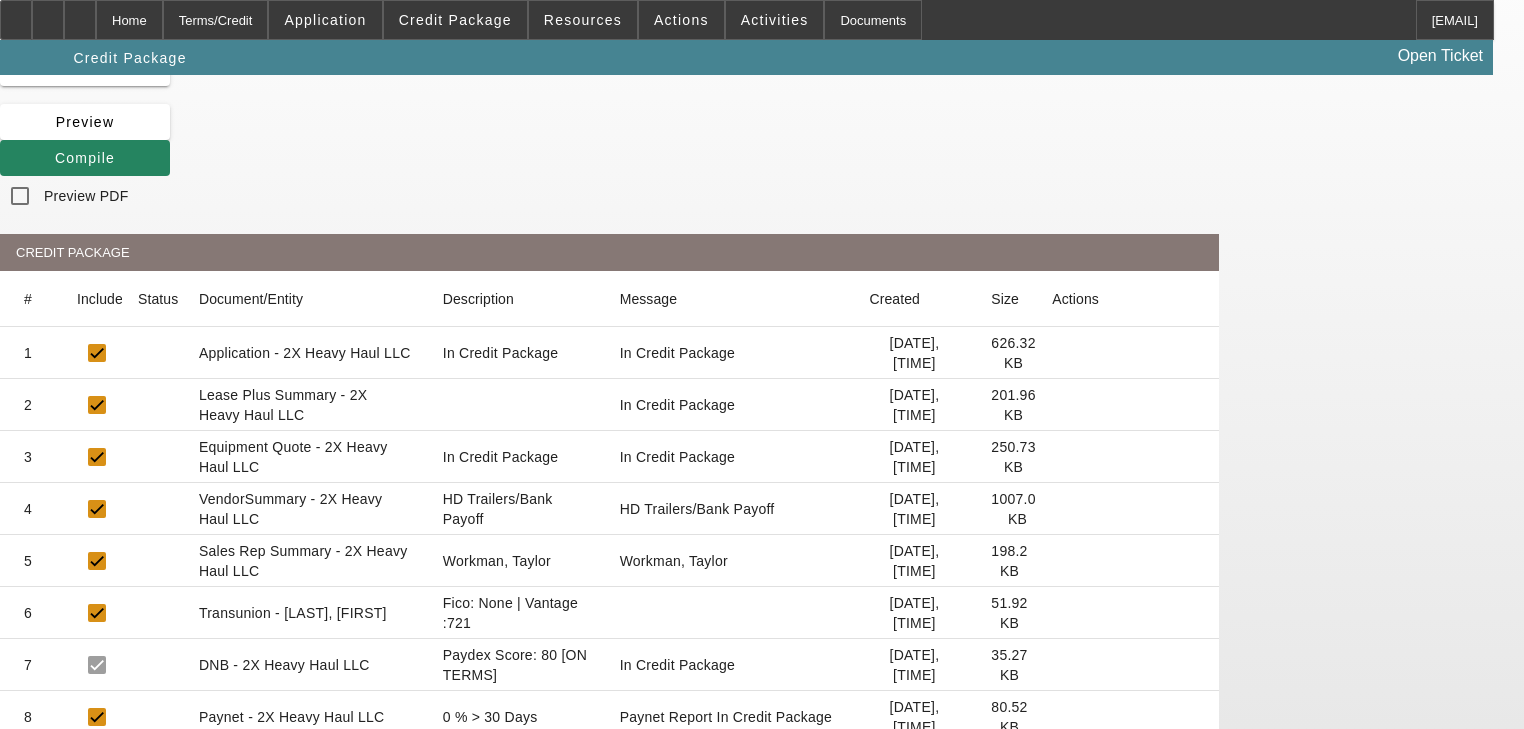 scroll, scrollTop: 400, scrollLeft: 0, axis: vertical 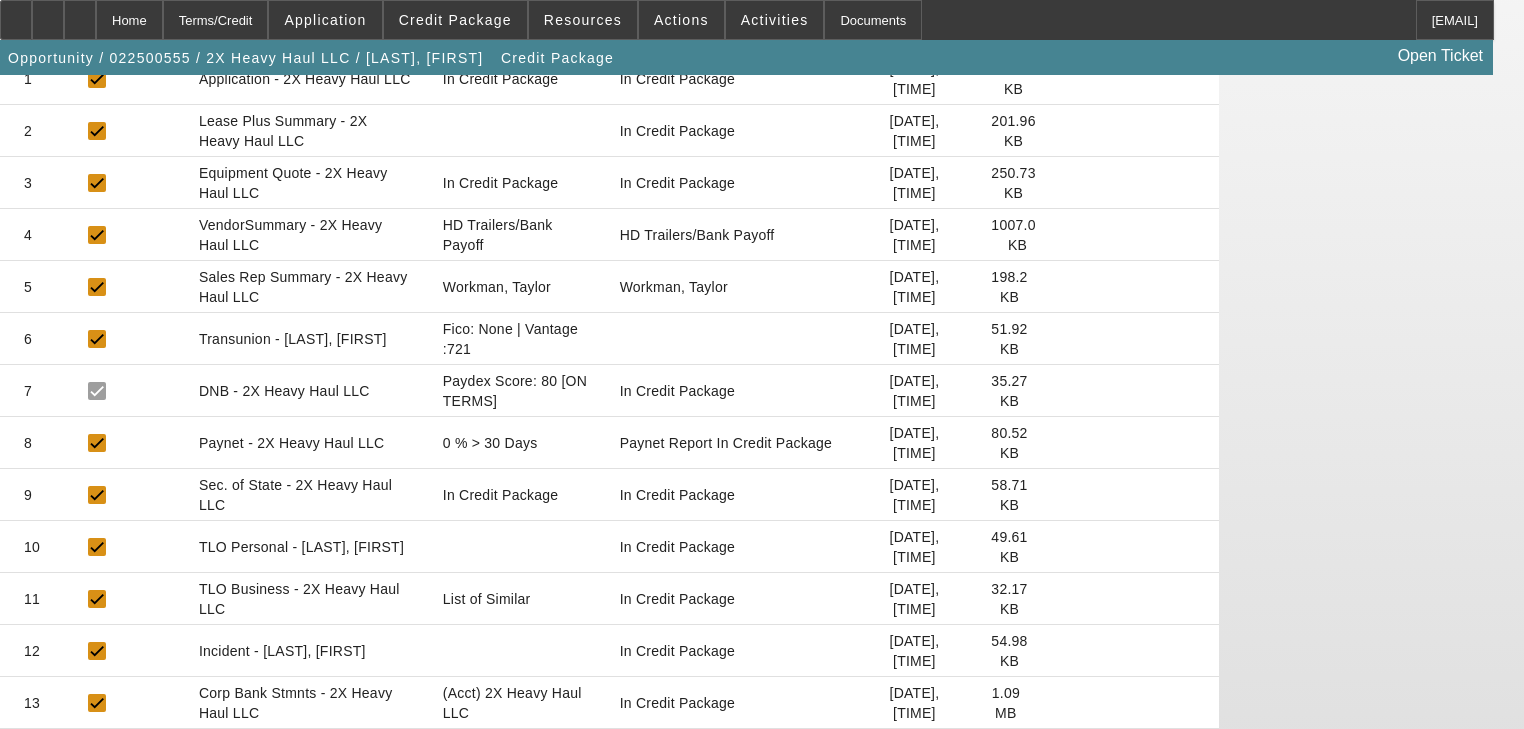 click 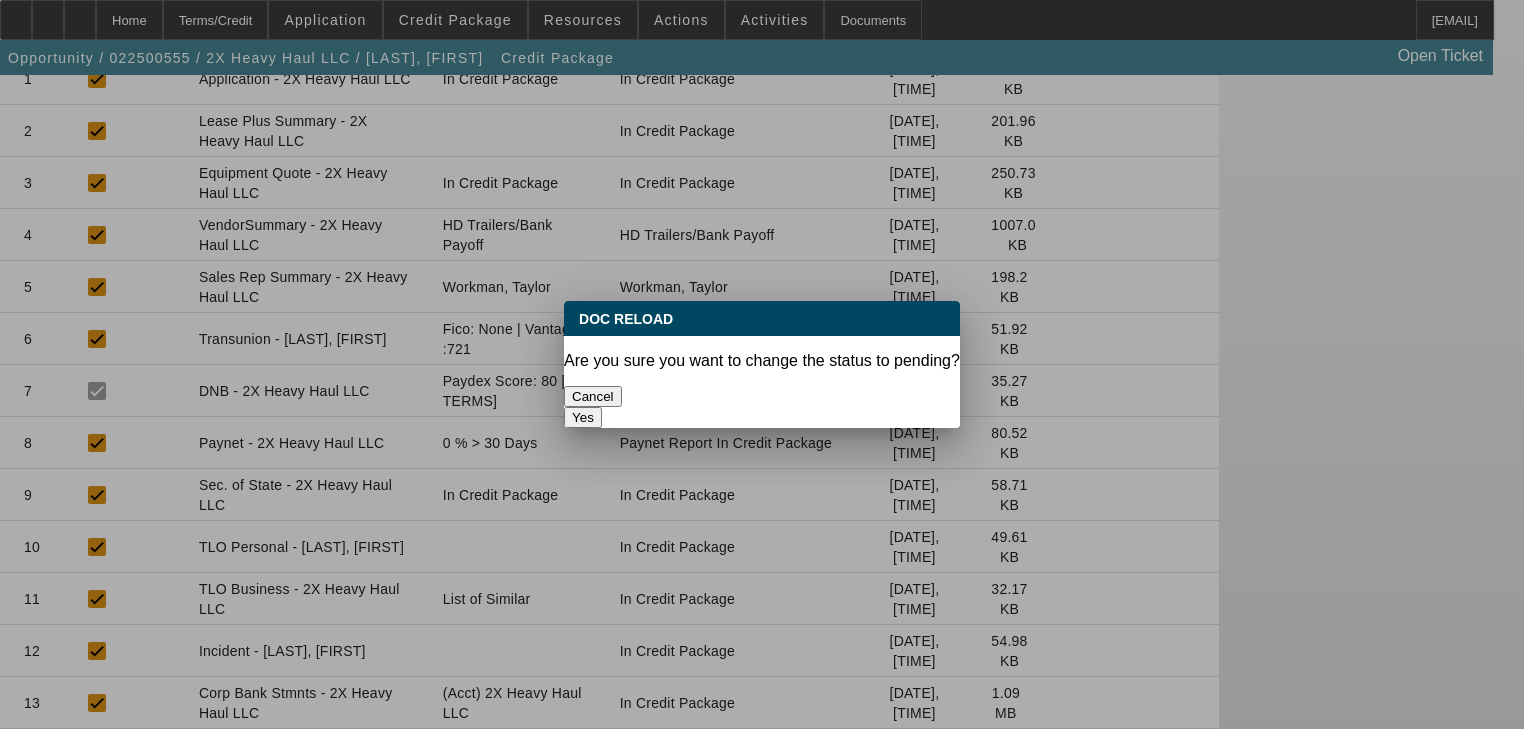 scroll, scrollTop: 0, scrollLeft: 0, axis: both 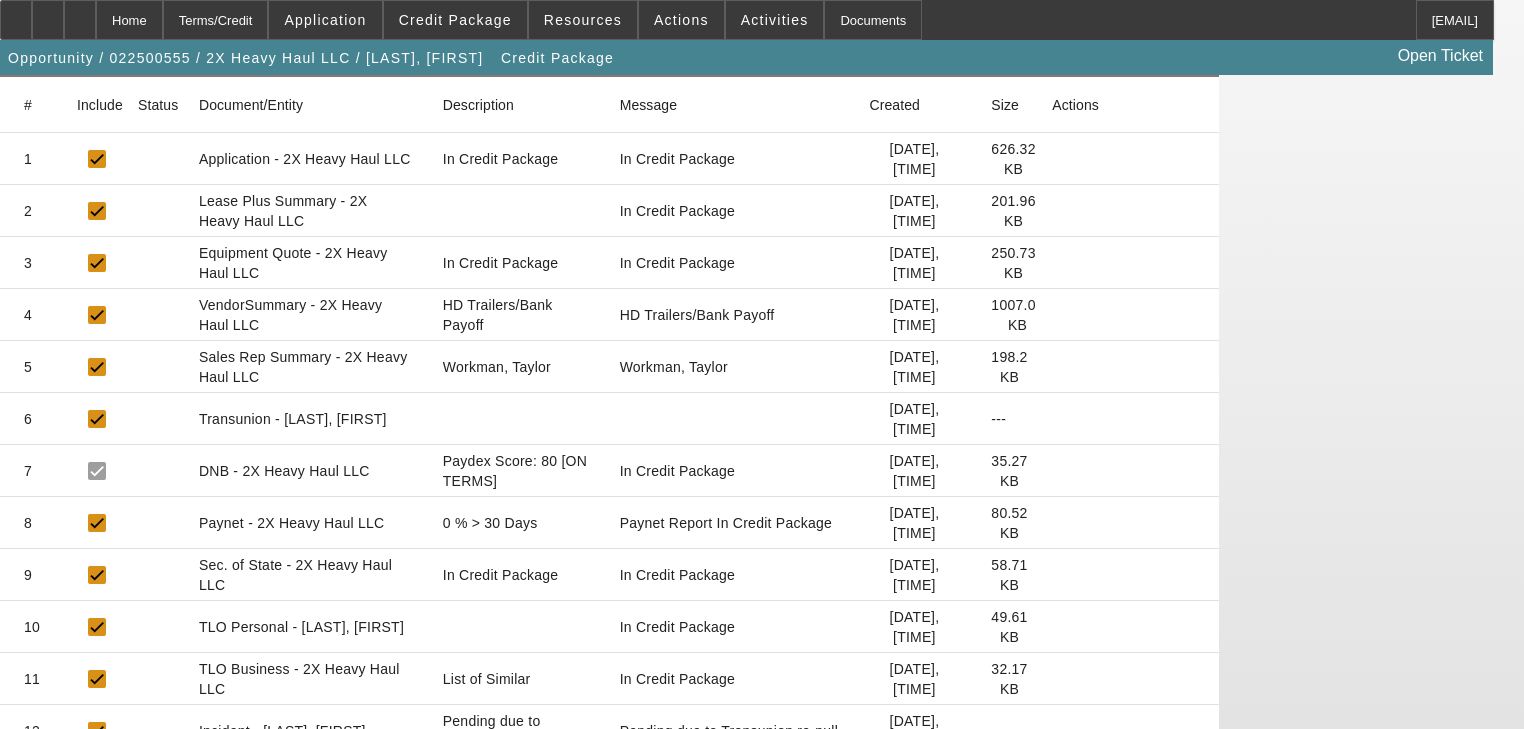 click 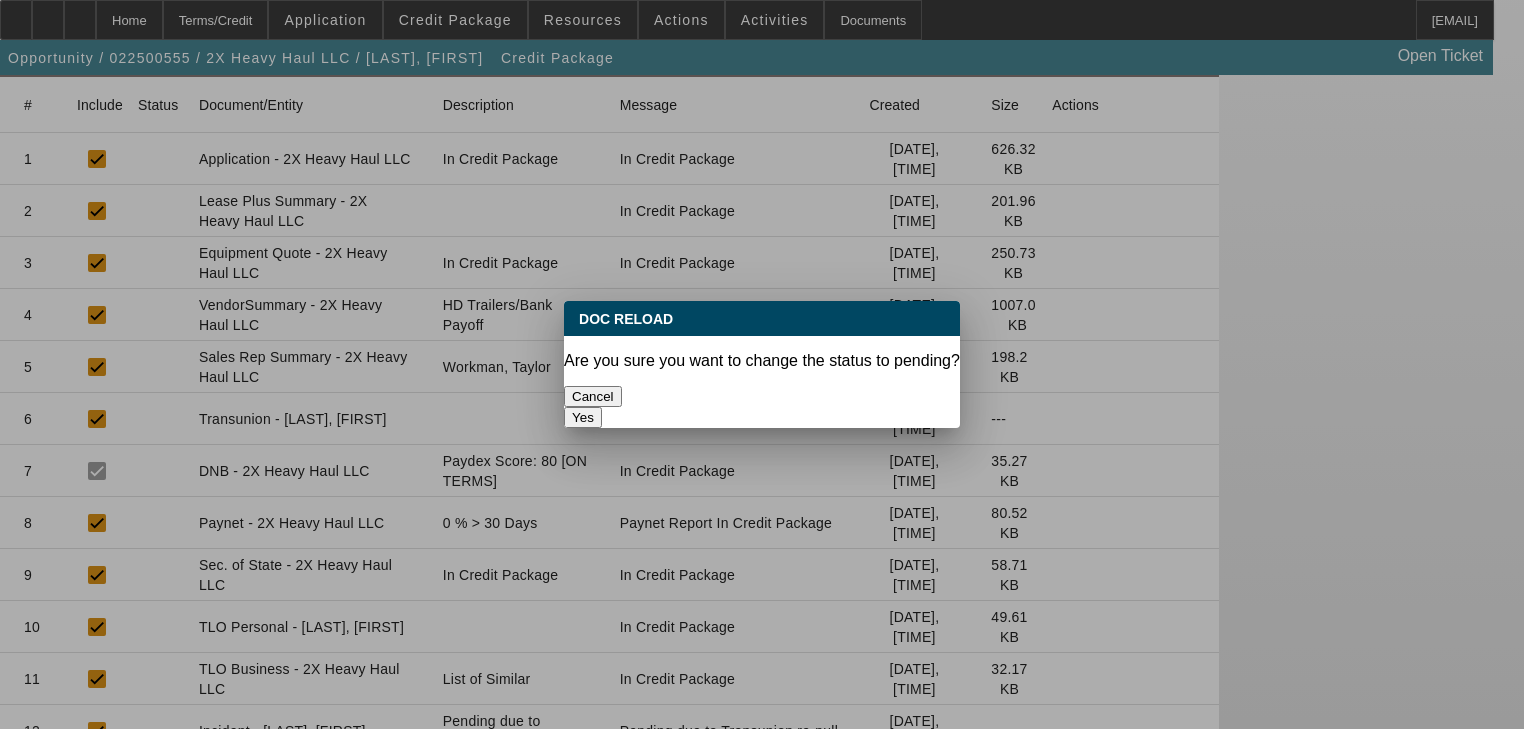 click on "Yes" at bounding box center [583, 417] 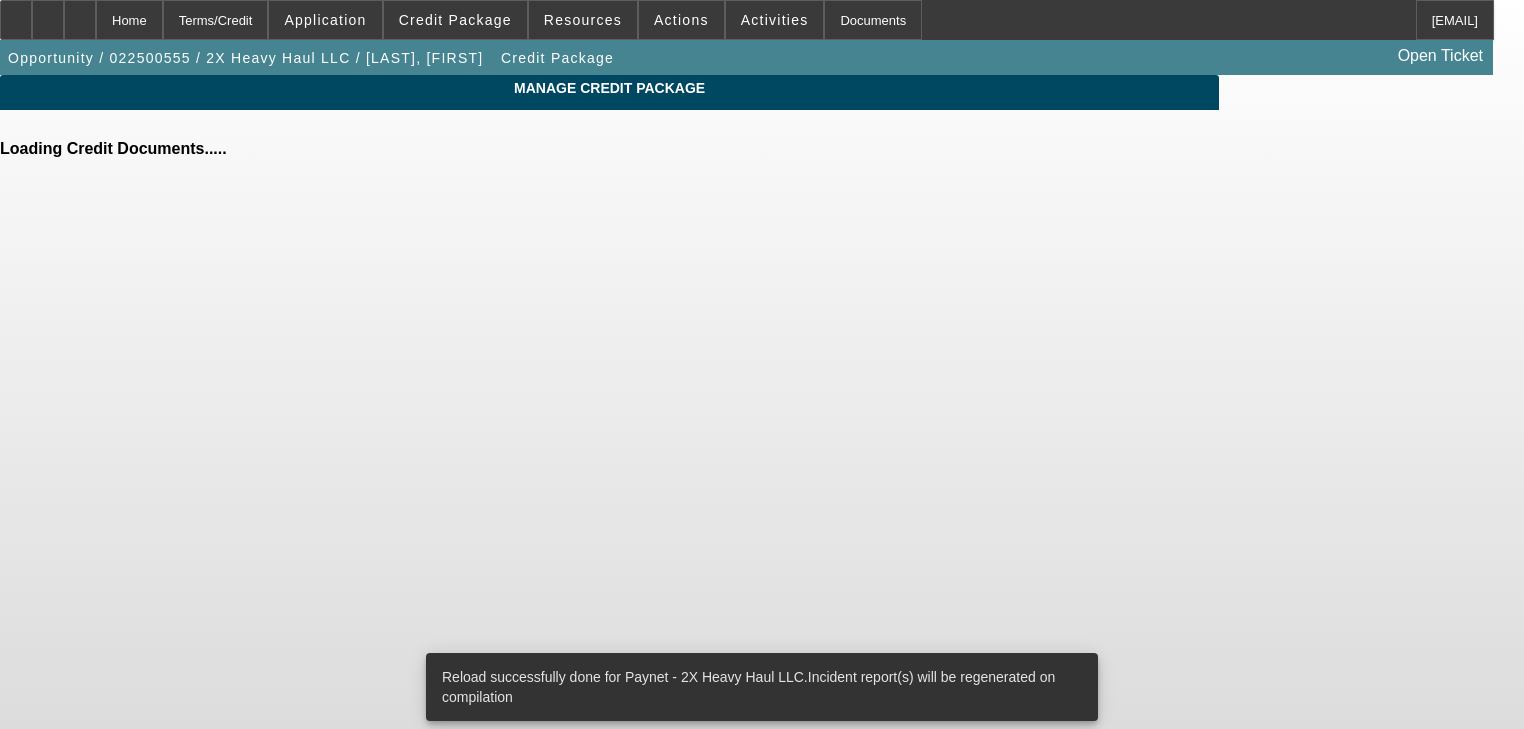 scroll, scrollTop: 0, scrollLeft: 0, axis: both 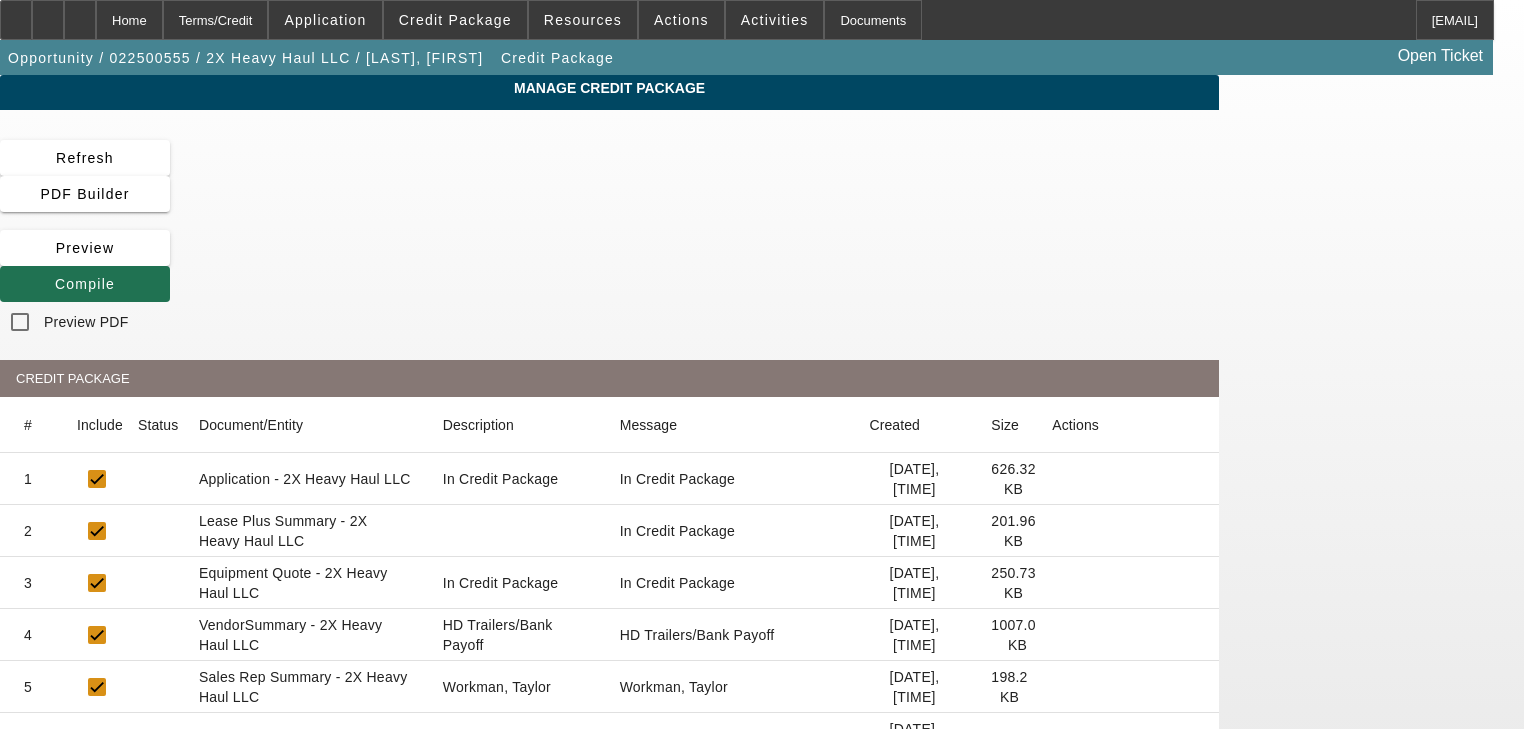 click at bounding box center (85, 284) 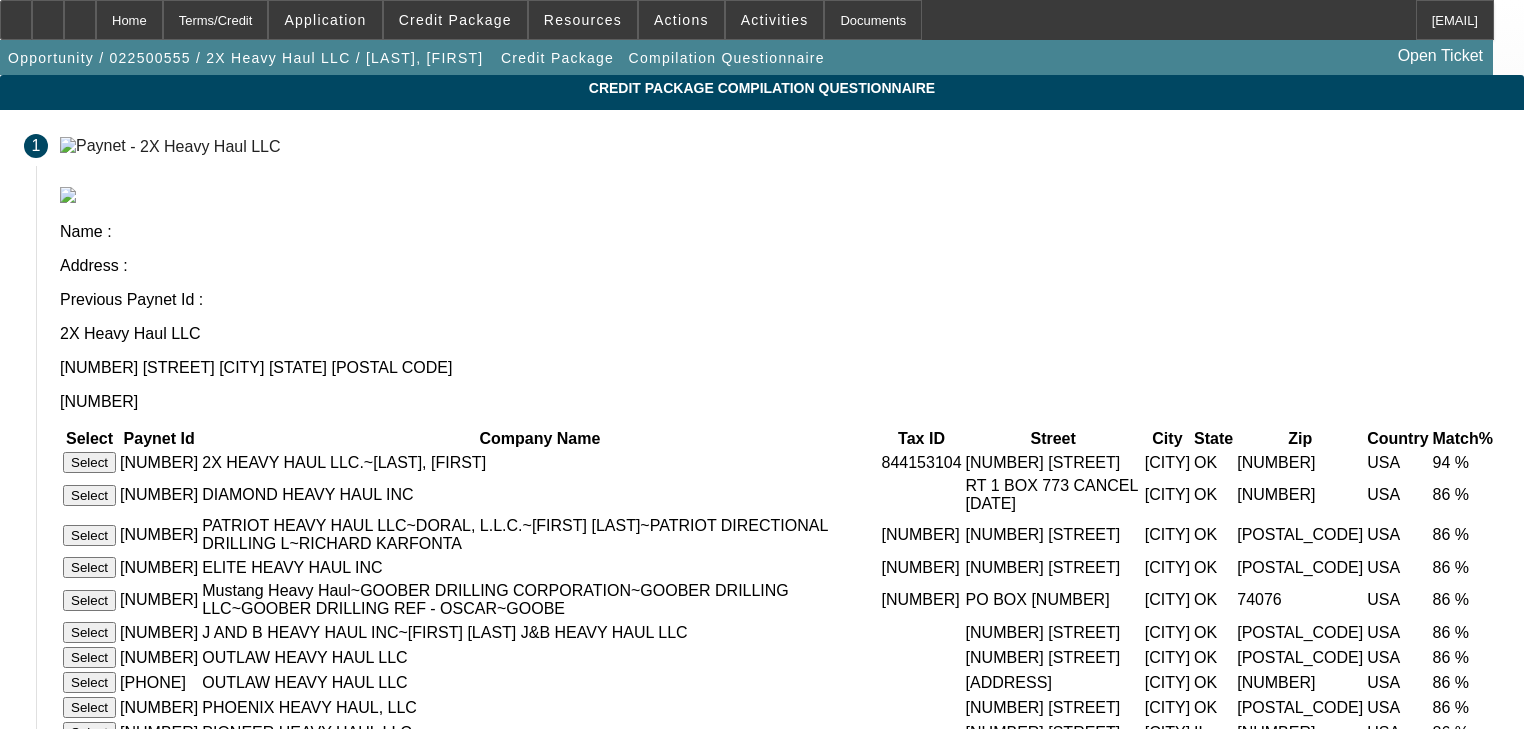 click on "Select" at bounding box center [89, 462] 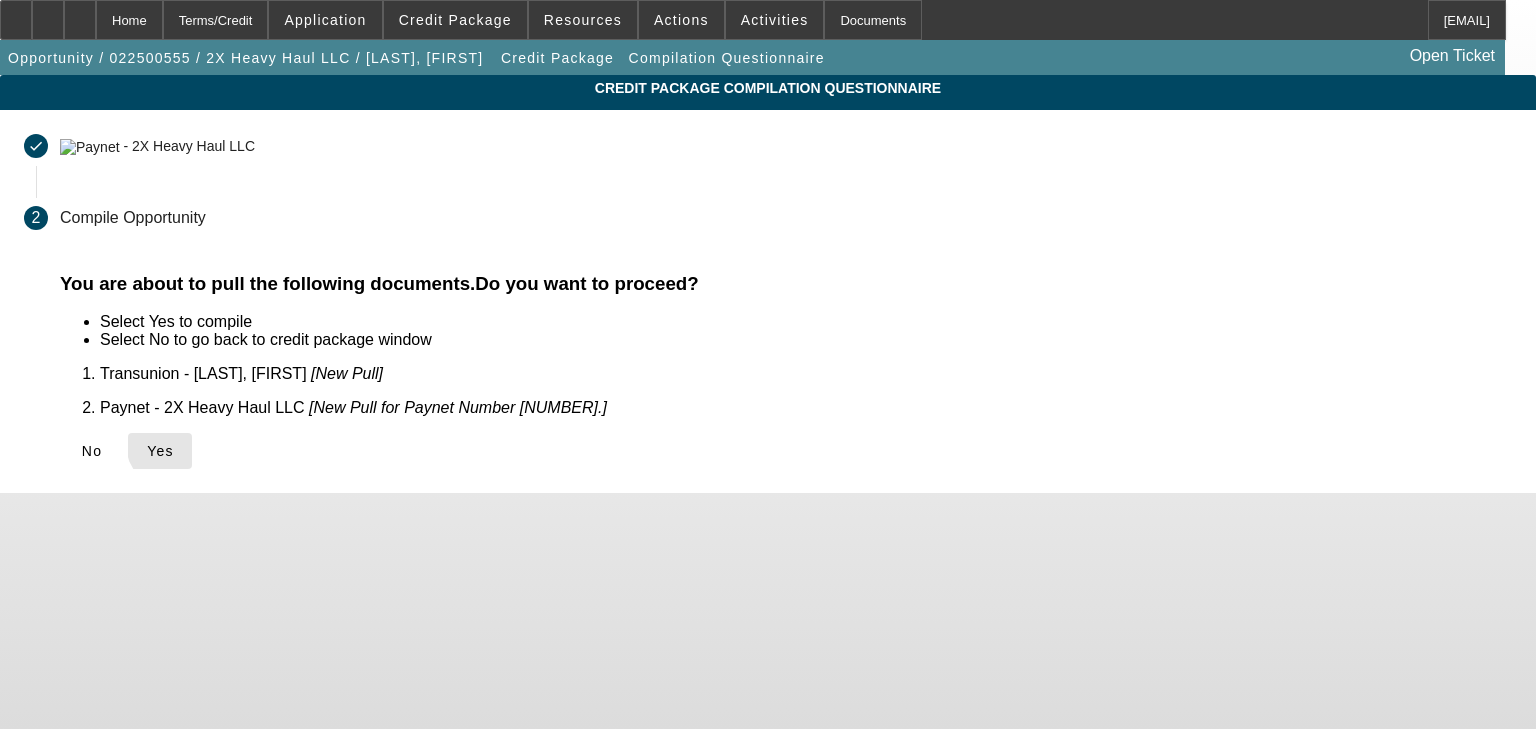 drag, startPoint x: 338, startPoint y: 433, endPoint x: 360, endPoint y: 428, distance: 22.561028 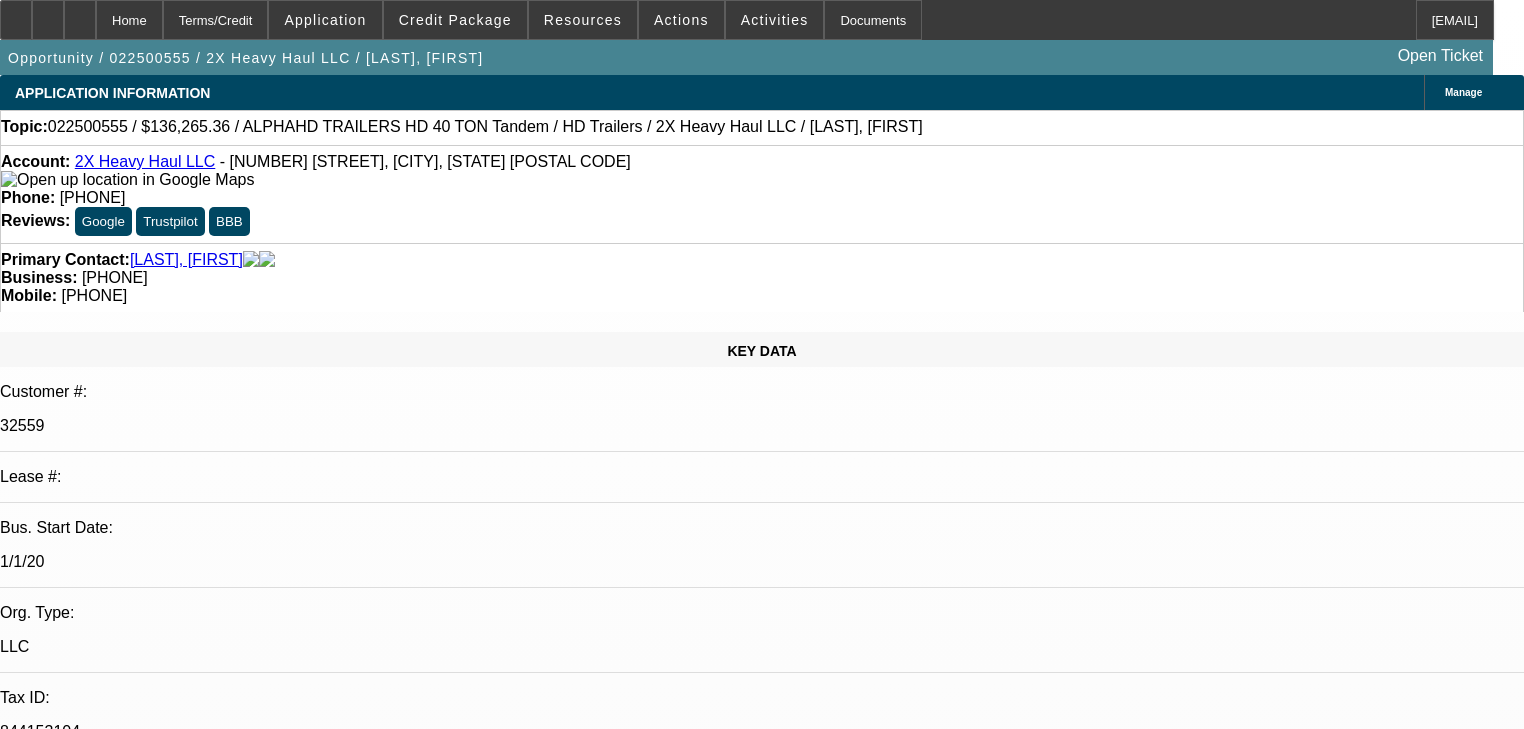 select on "0" 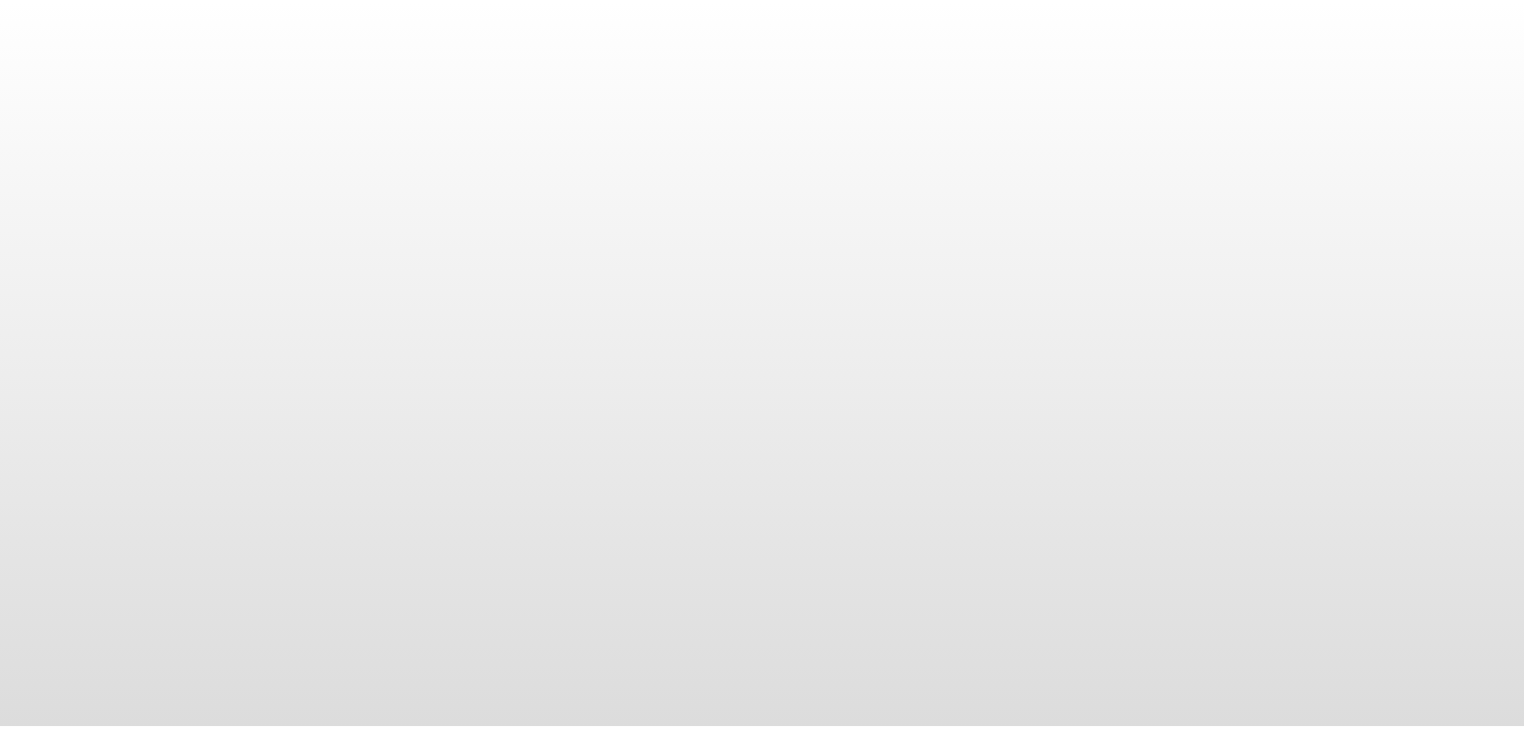 scroll, scrollTop: 0, scrollLeft: 0, axis: both 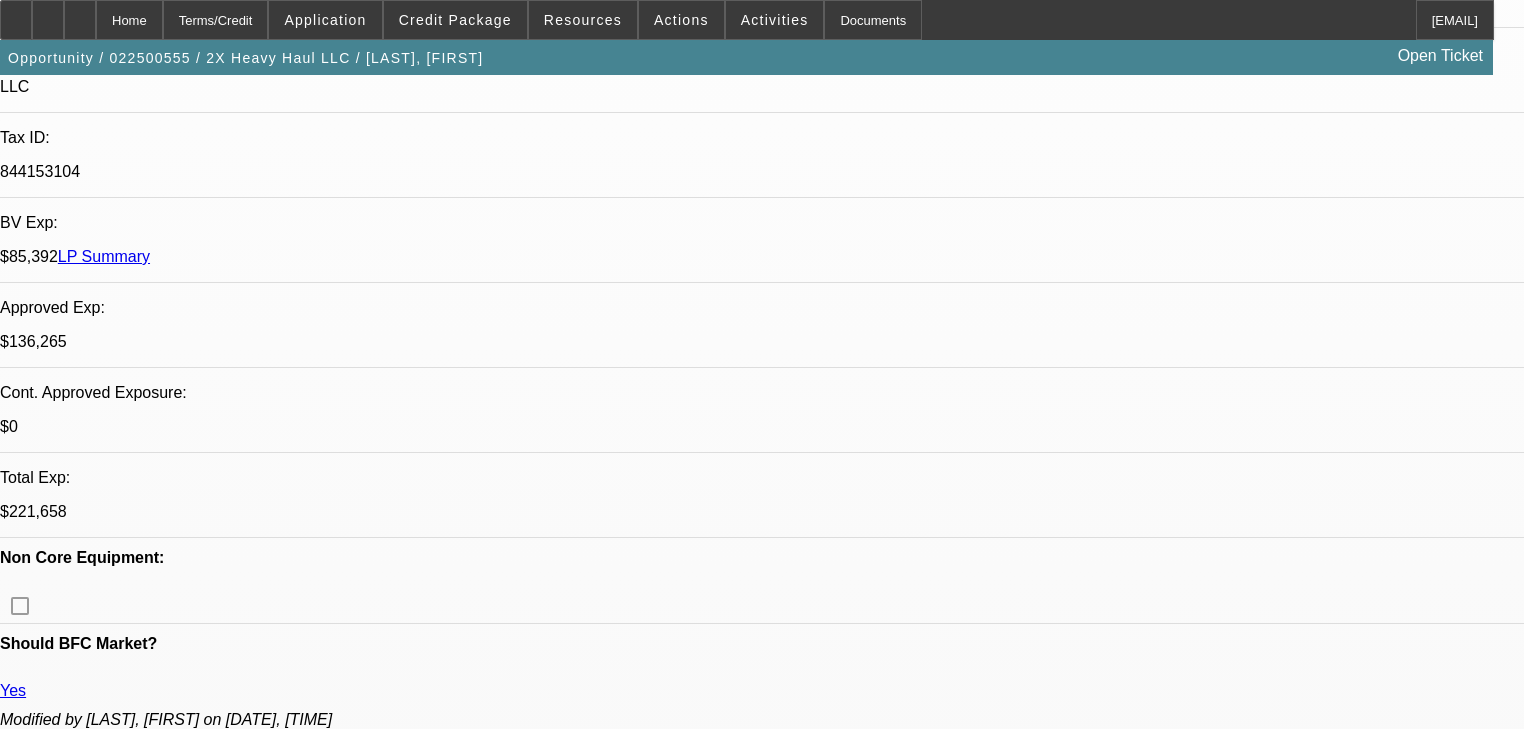 select on "0" 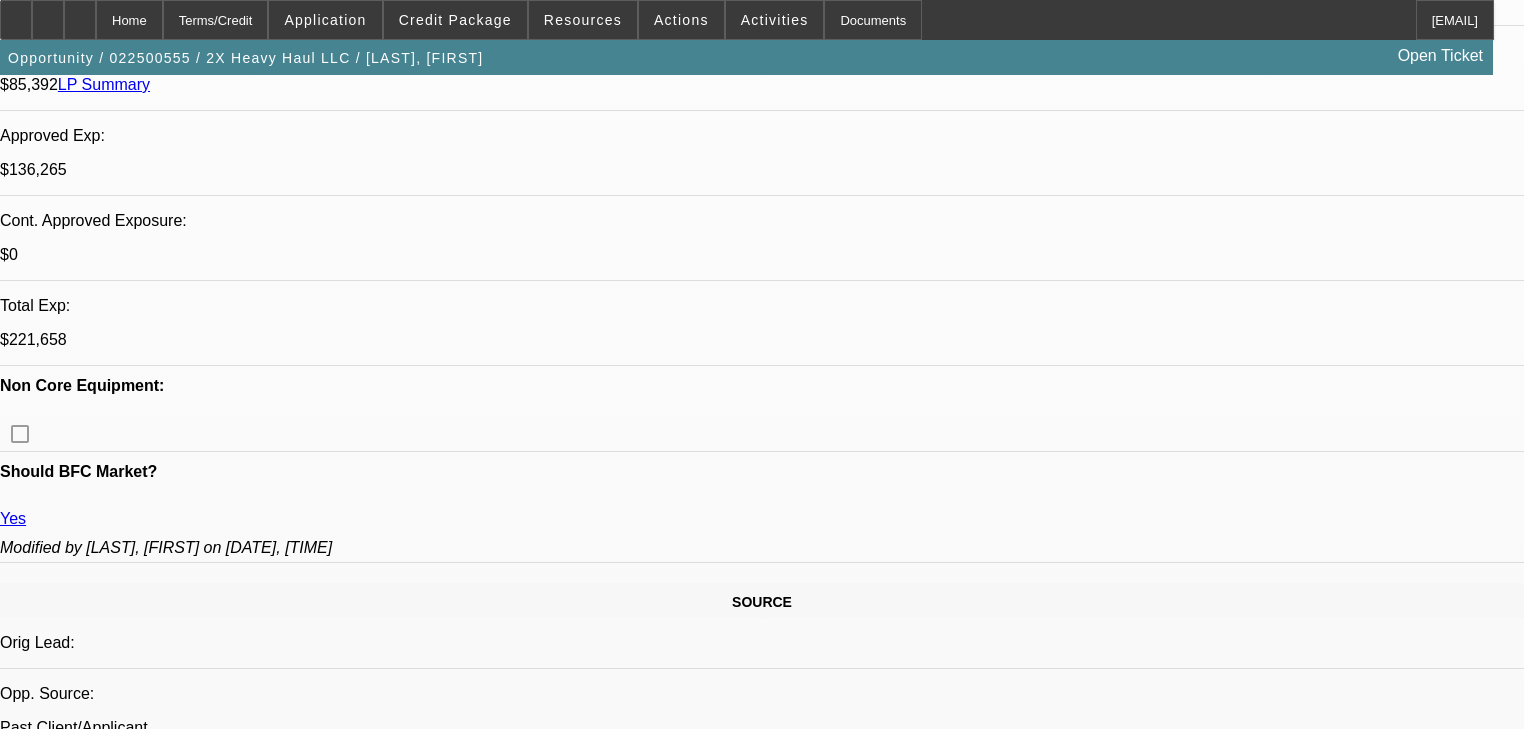 scroll, scrollTop: 880, scrollLeft: 0, axis: vertical 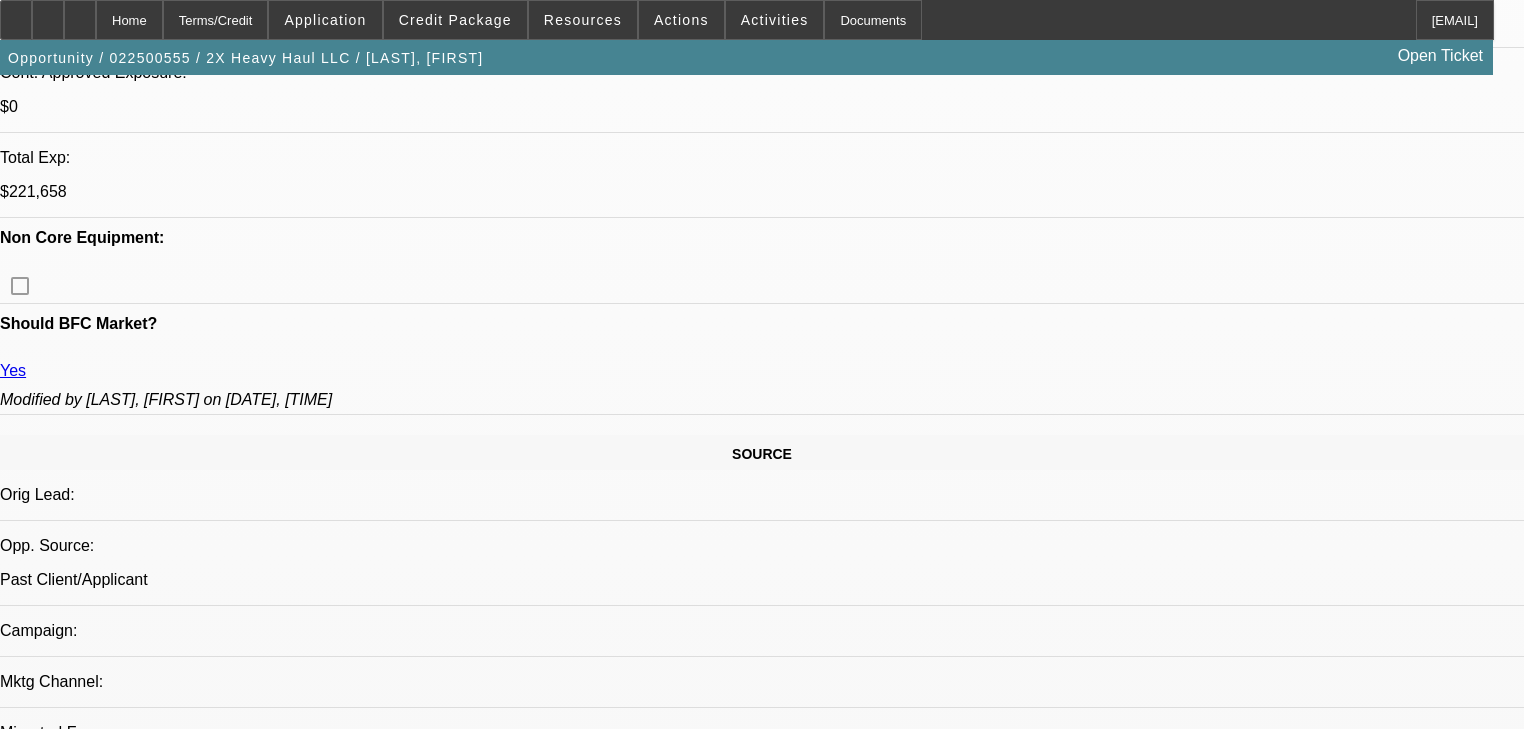 click on "686" 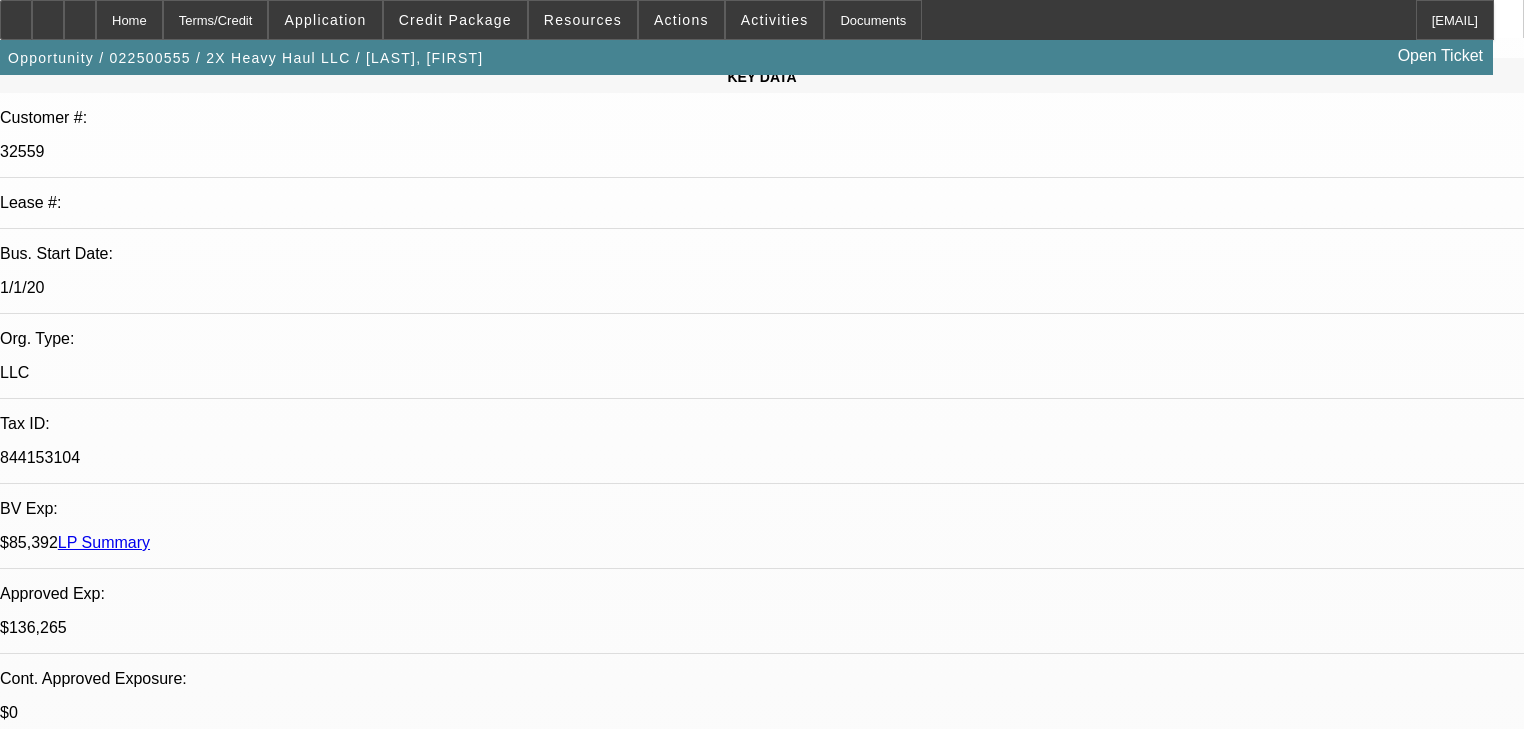 scroll, scrollTop: 0, scrollLeft: 0, axis: both 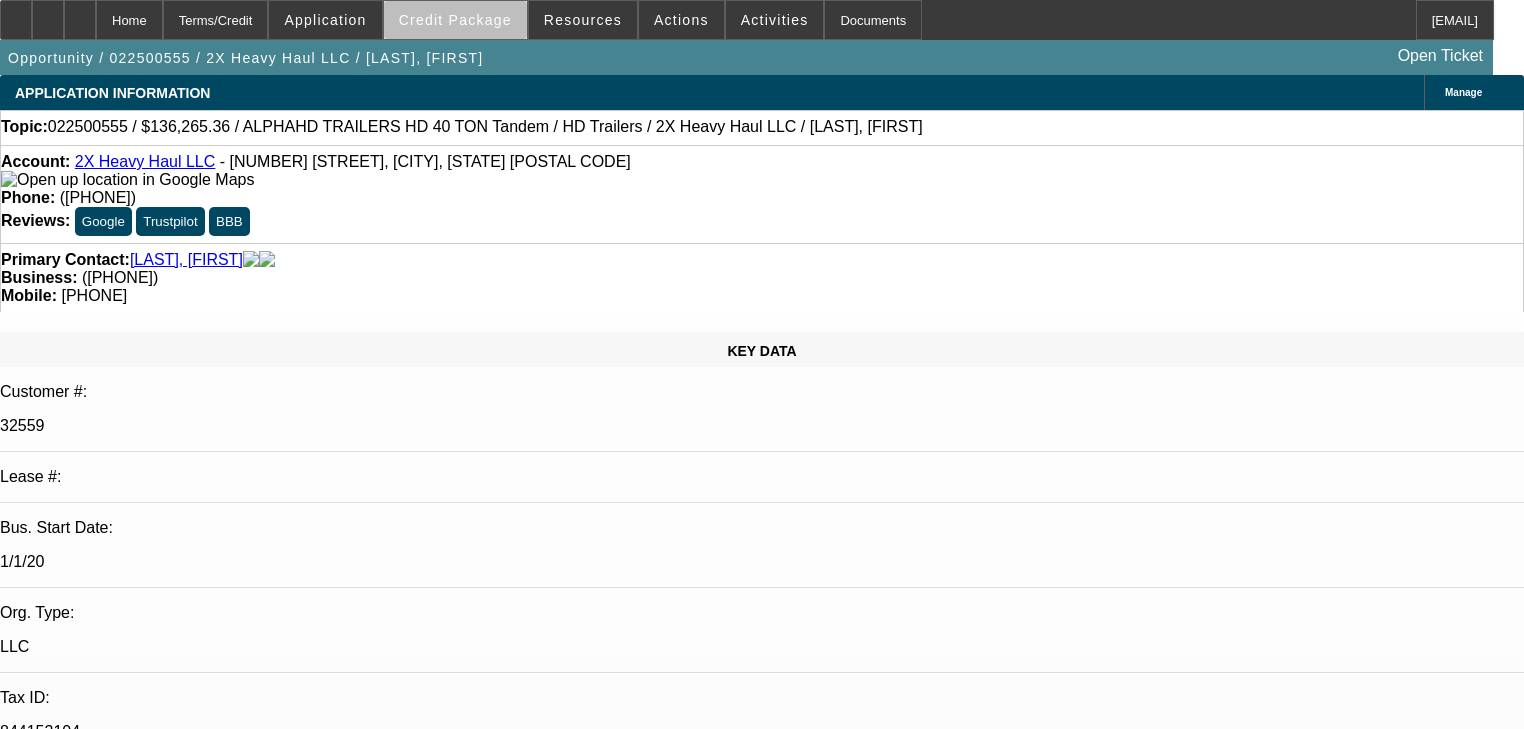 click at bounding box center [455, 20] 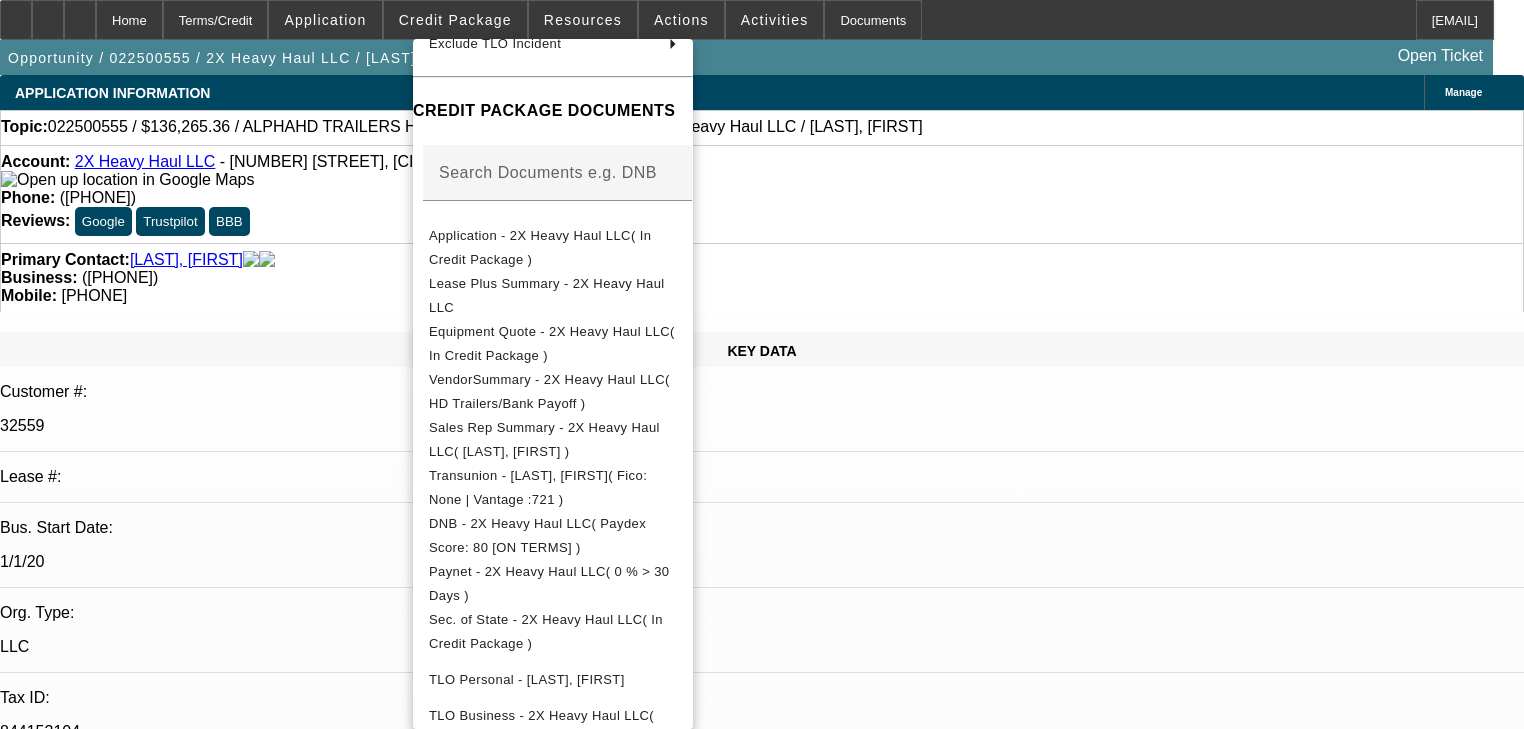 scroll, scrollTop: 320, scrollLeft: 0, axis: vertical 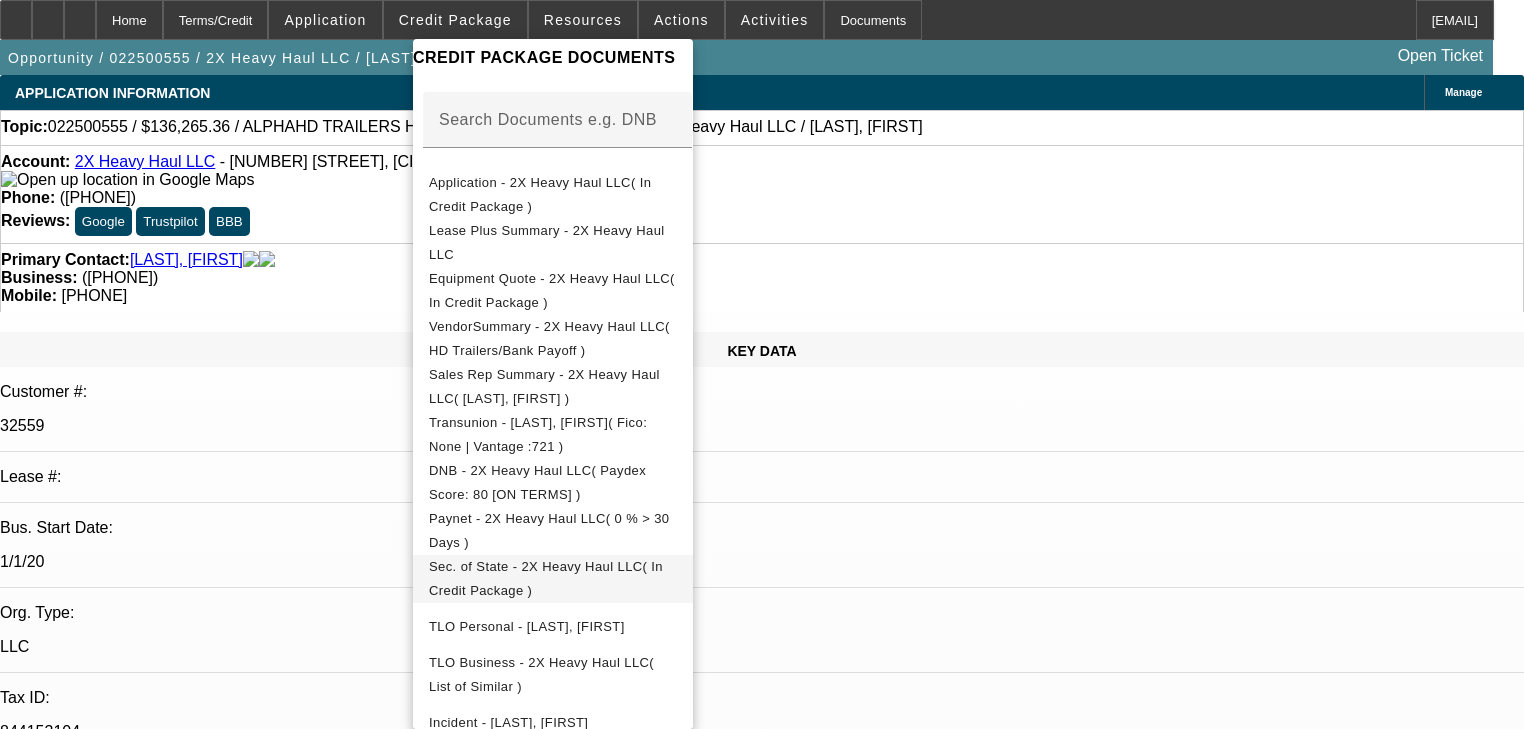 click on "Sec. of State - 2X Heavy Haul LLC( In Credit Package )" at bounding box center [553, 579] 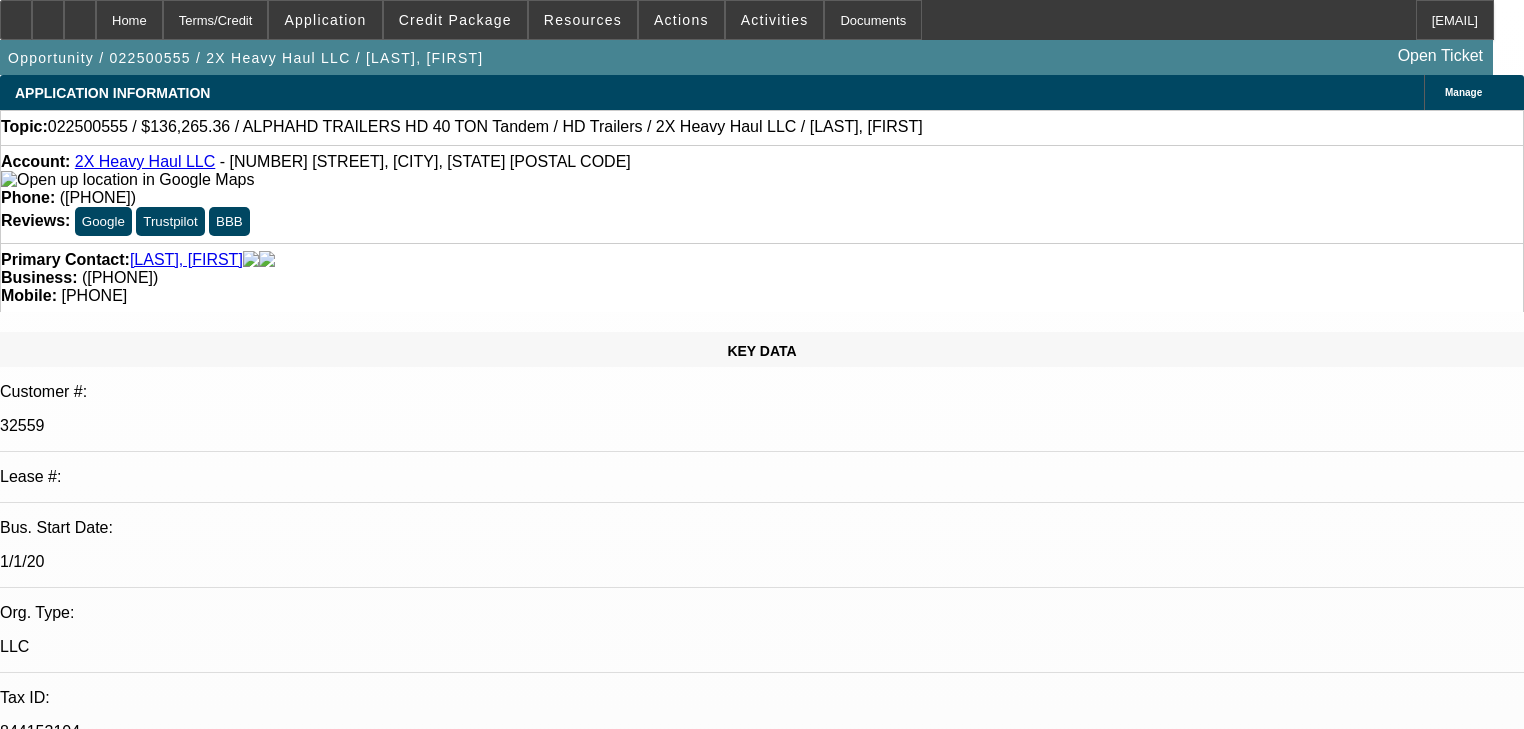 click on "[FIRST] [LAST] - [DATE], [TIME]" at bounding box center [403, 8893] 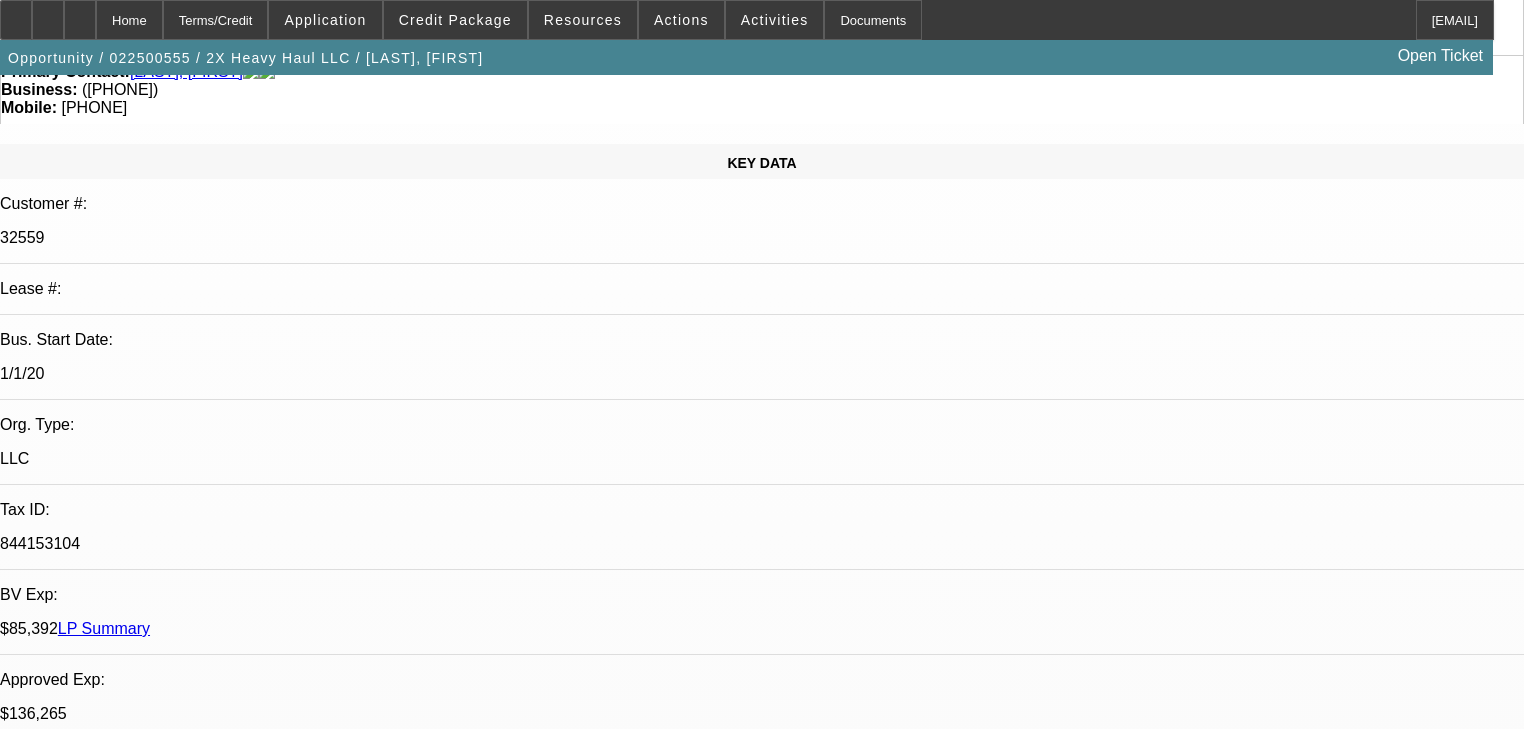 scroll, scrollTop: 160, scrollLeft: 0, axis: vertical 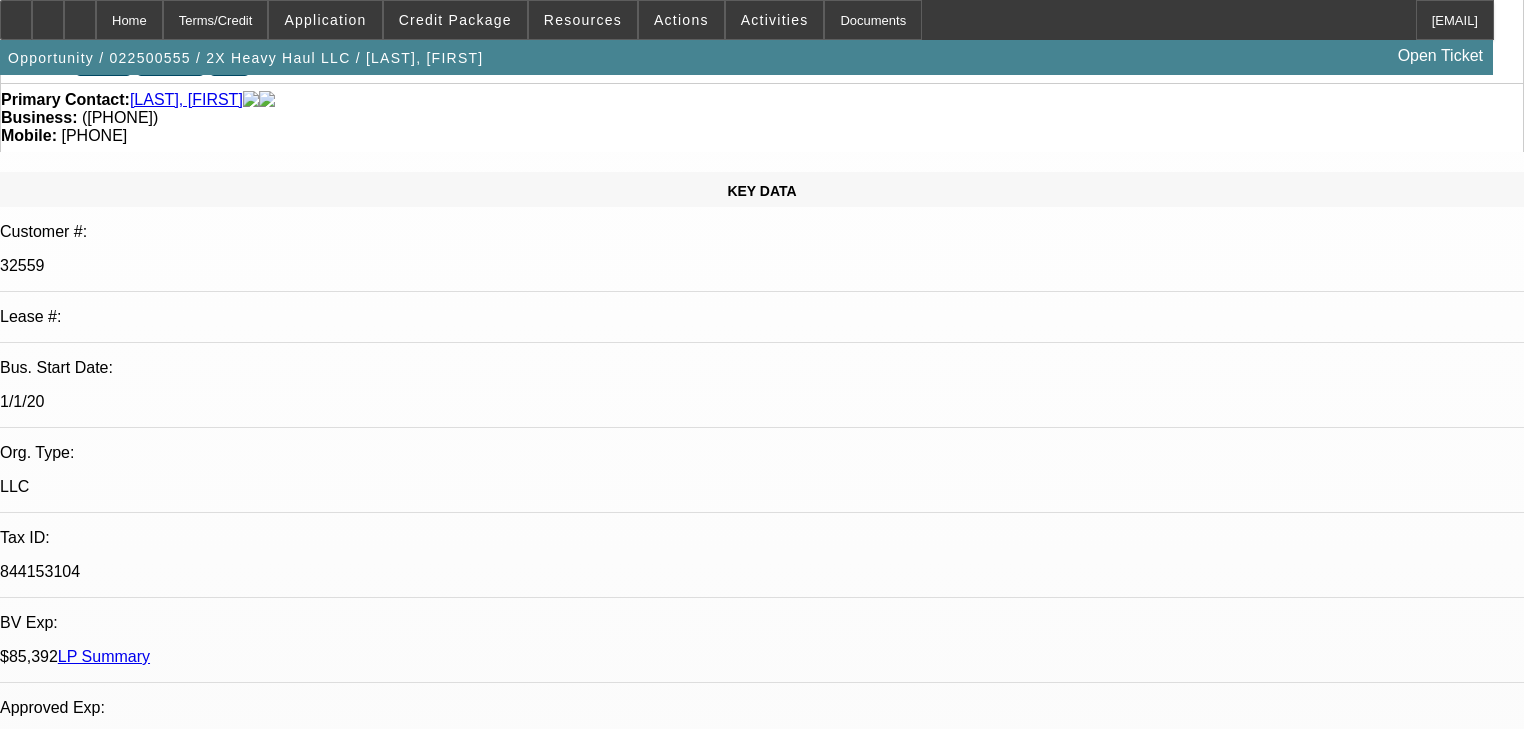 click on "Send Back To Sales - FCEF doesn't consider pre-approvals, we'll need an invoice to send to them." at bounding box center [300, 8528] 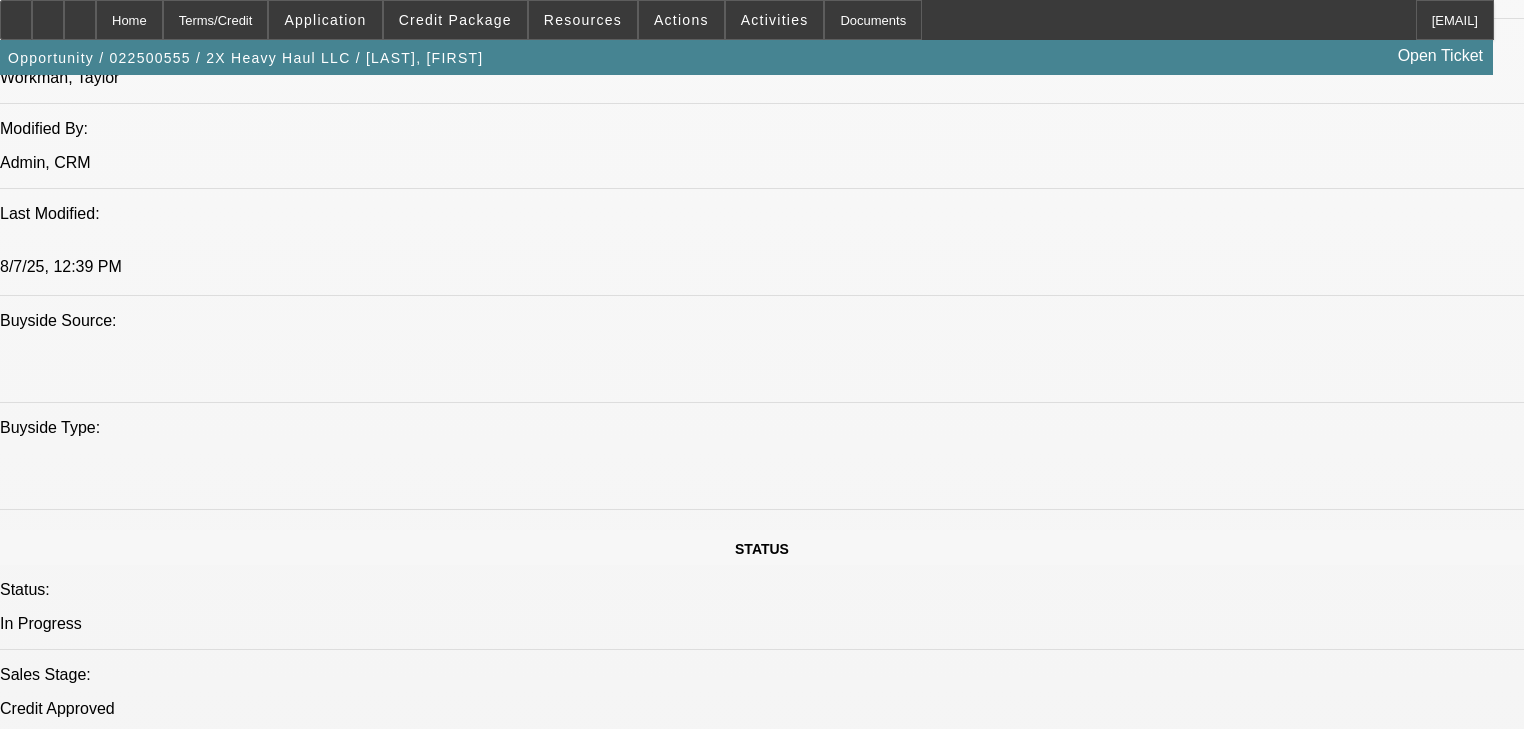 scroll, scrollTop: 1920, scrollLeft: 0, axis: vertical 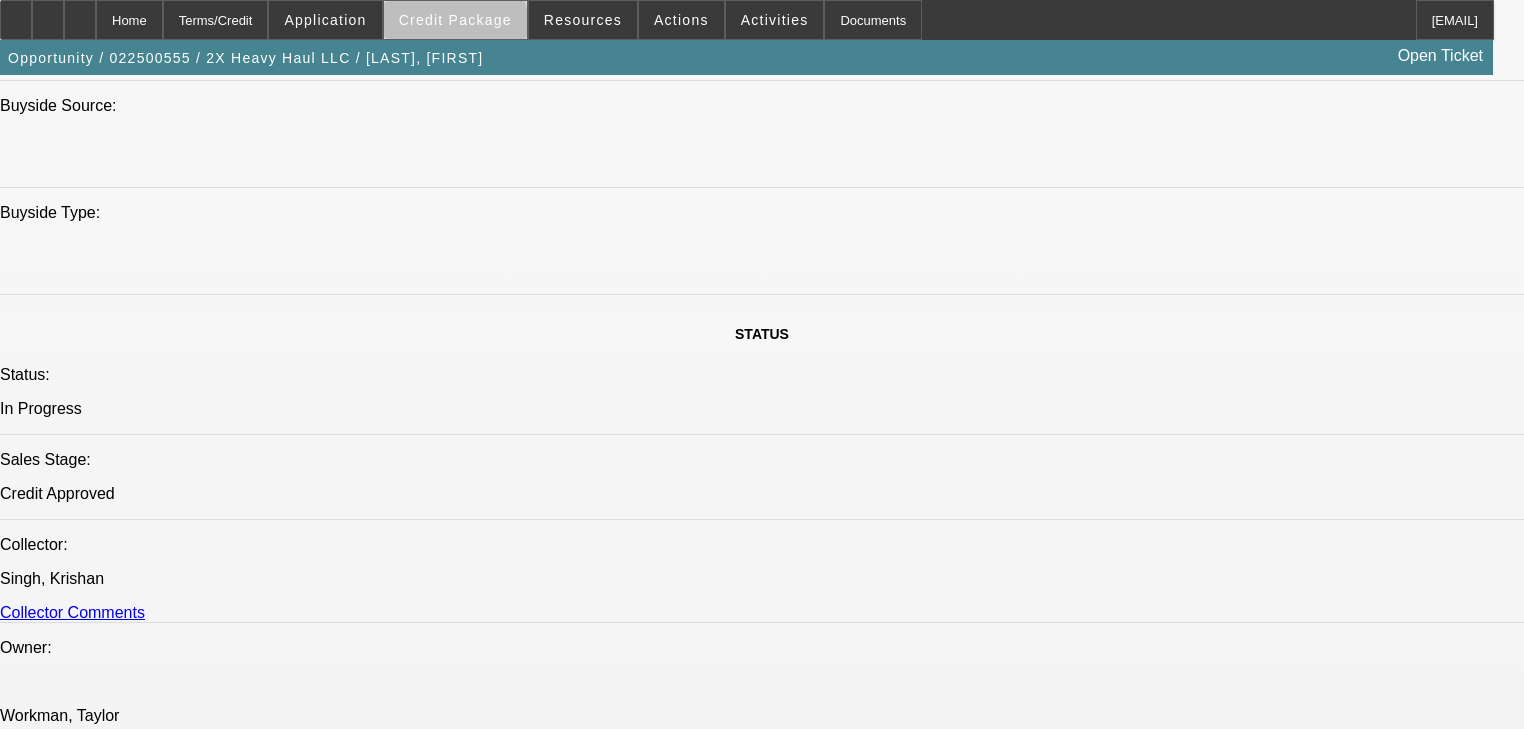 click at bounding box center (455, 20) 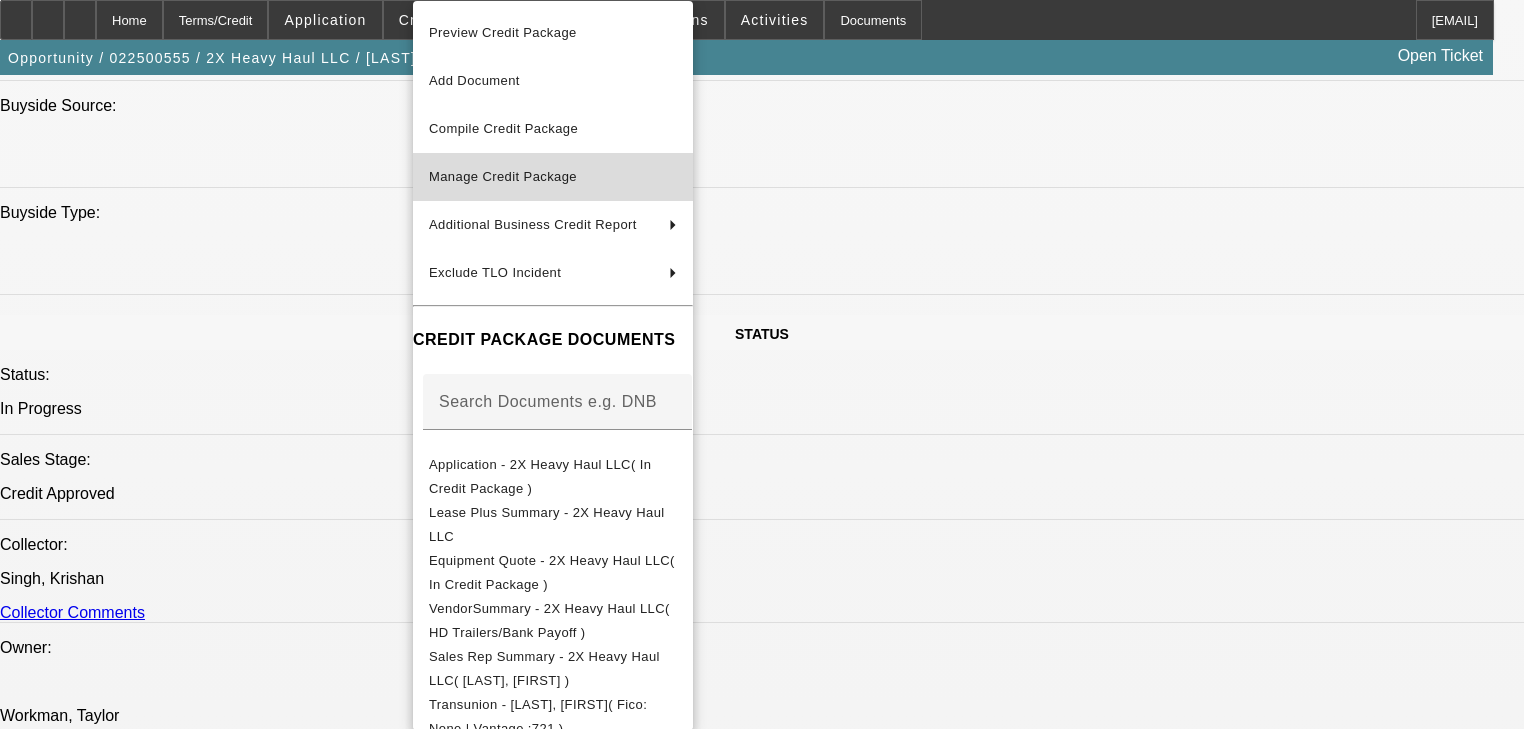 click on "Manage Credit Package" at bounding box center [503, 176] 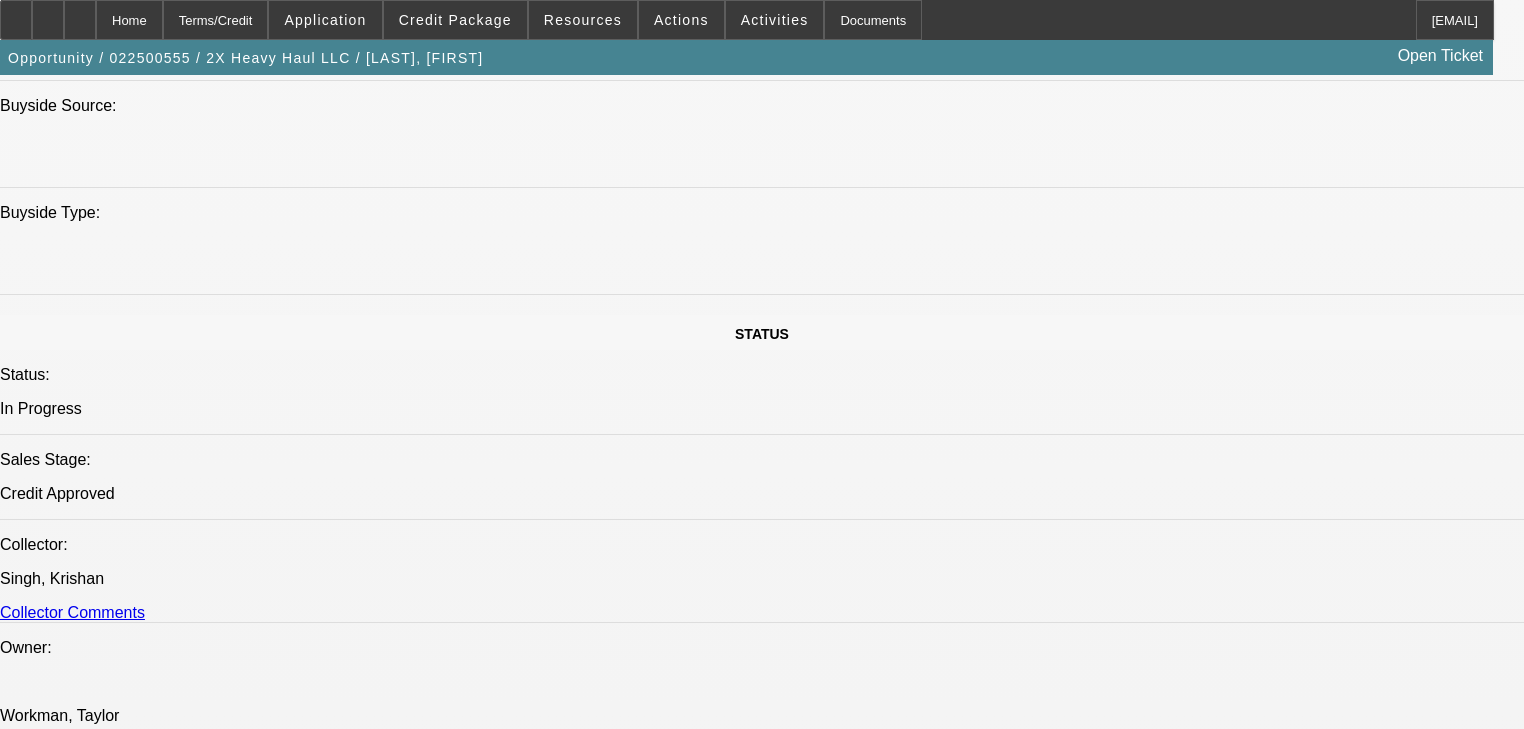 scroll, scrollTop: 0, scrollLeft: 0, axis: both 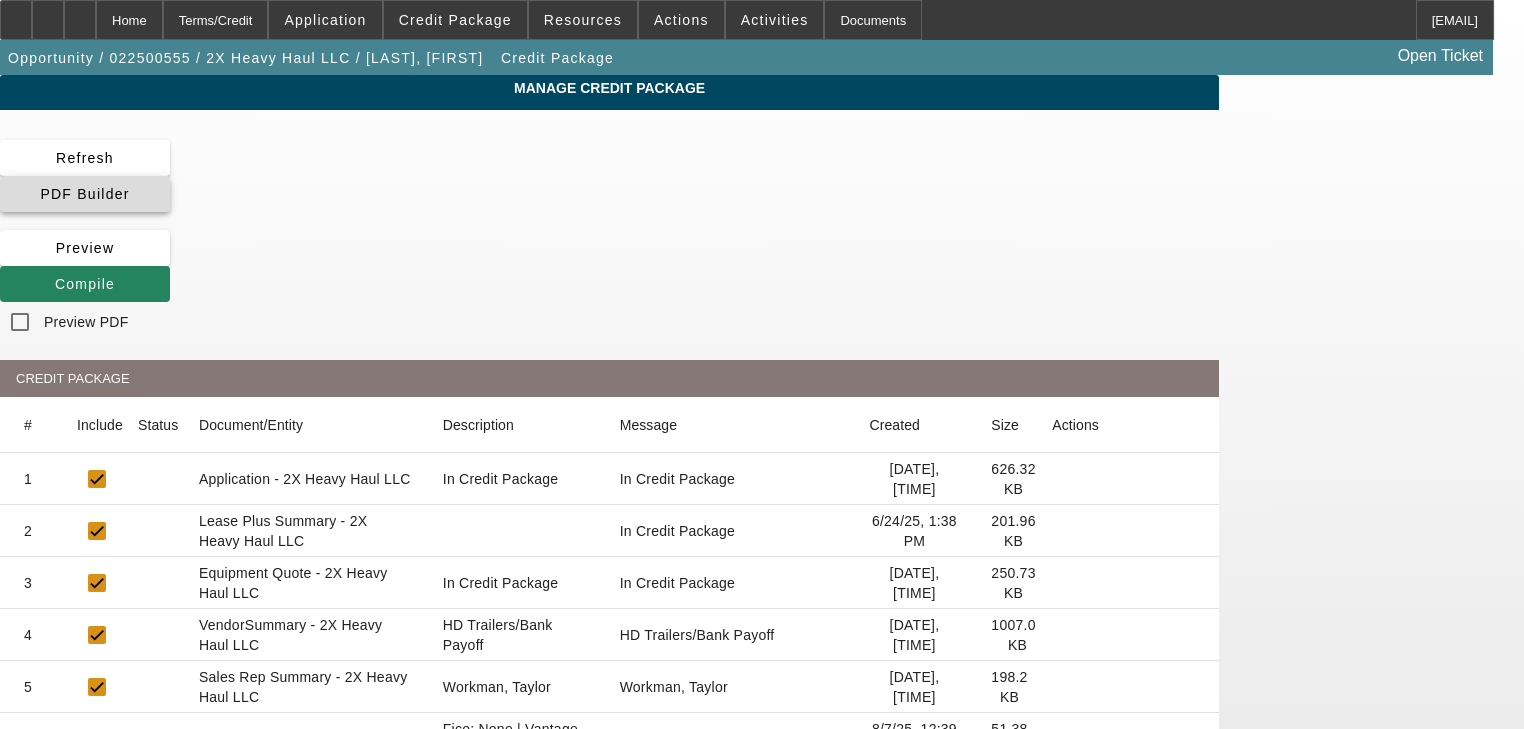 click at bounding box center [85, 194] 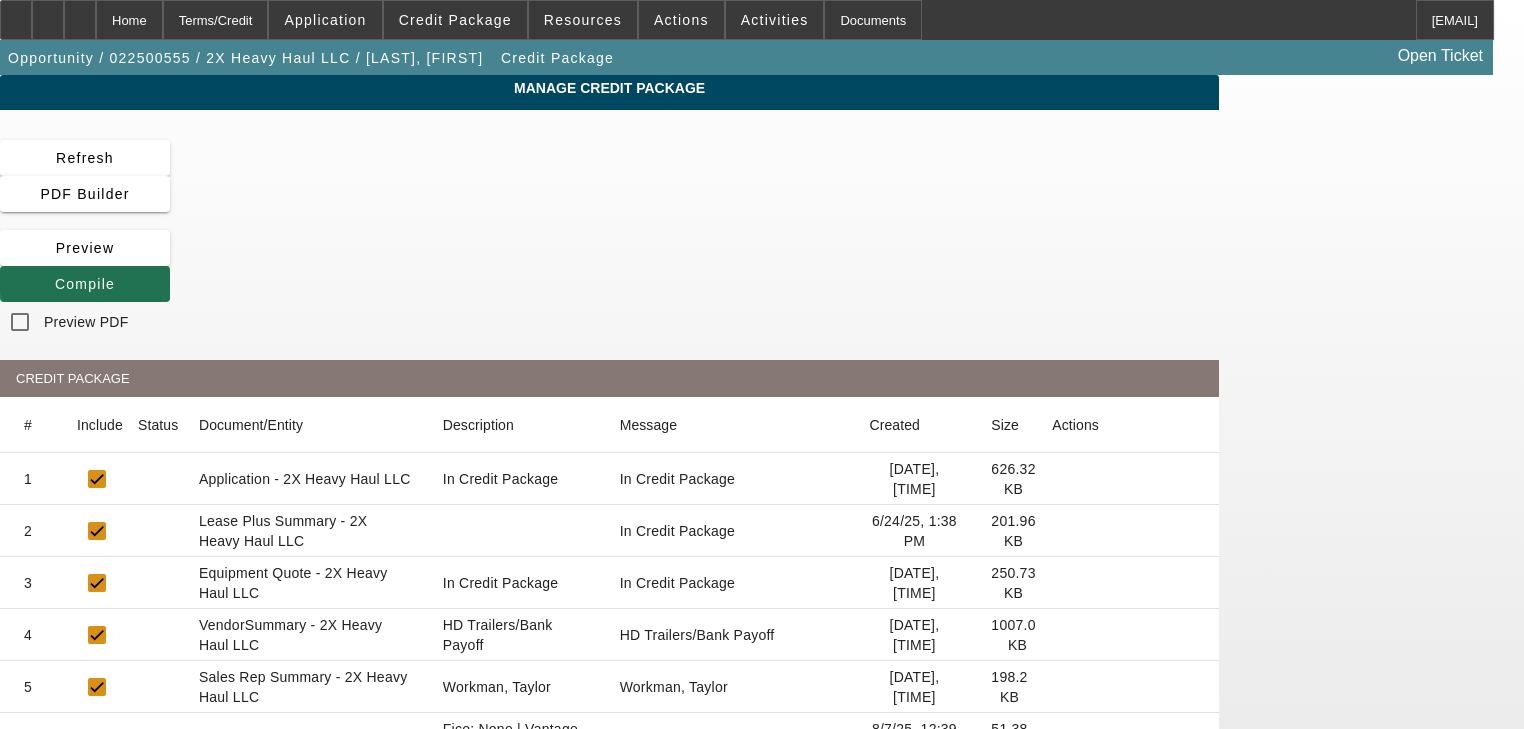 click at bounding box center (85, 284) 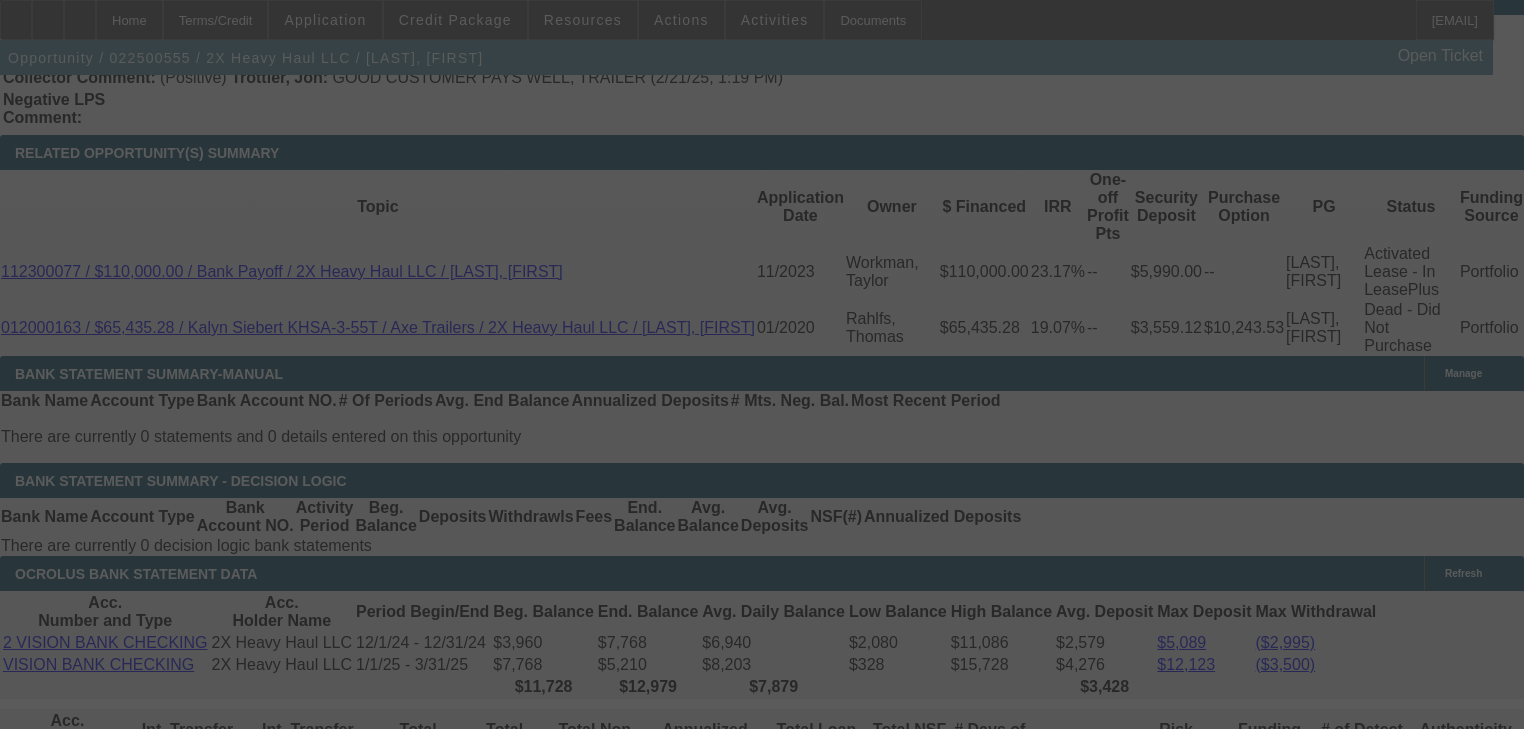 scroll, scrollTop: 3471, scrollLeft: 0, axis: vertical 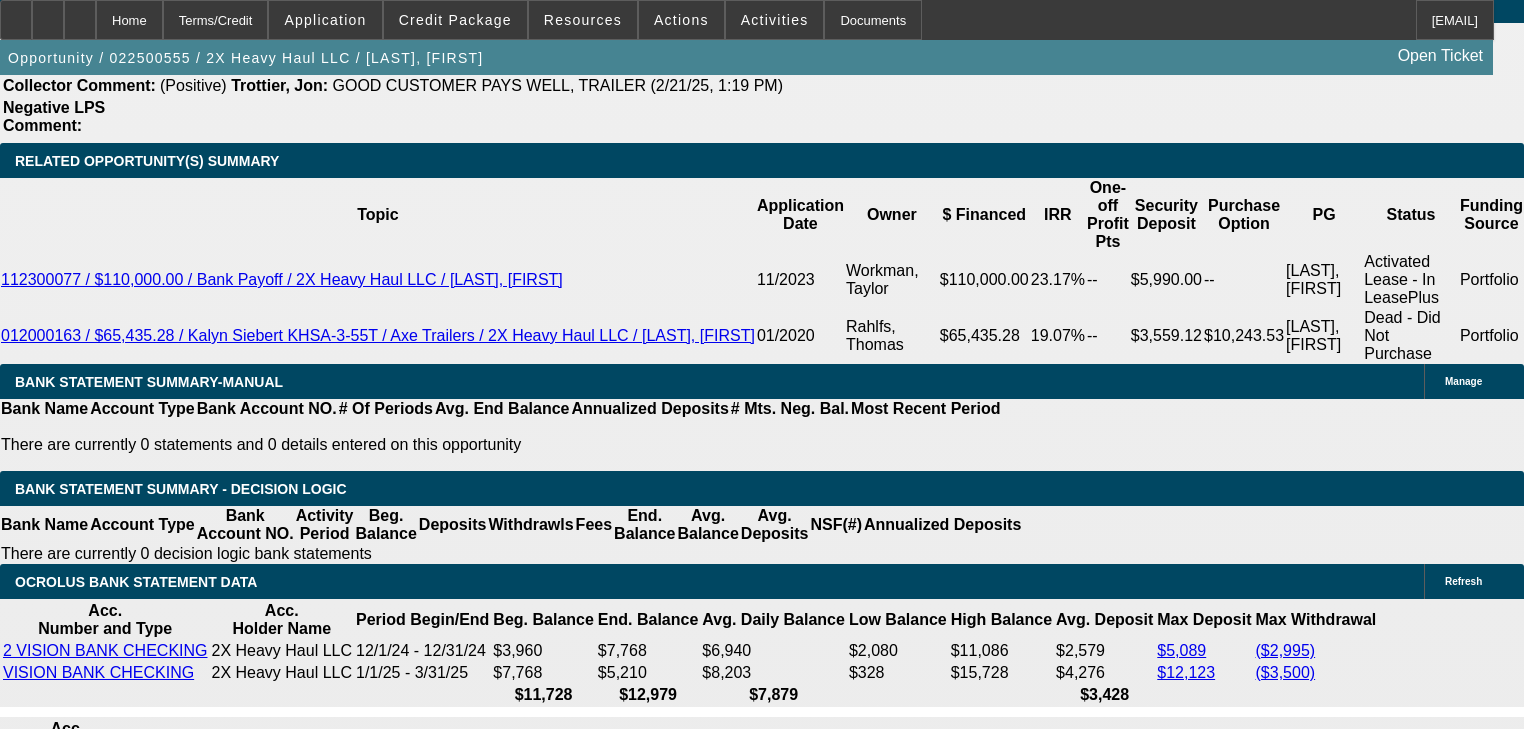 select on "0" 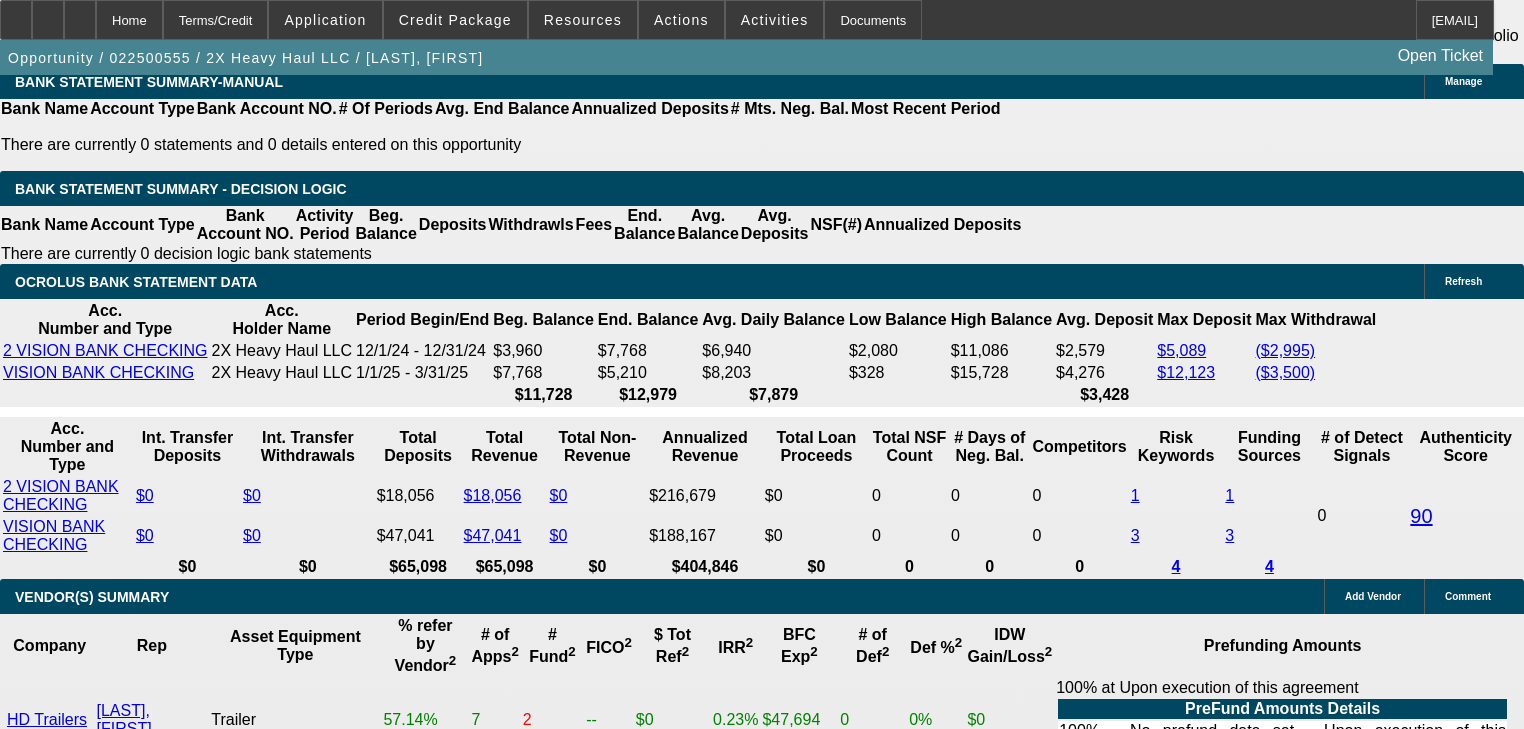 scroll, scrollTop: 3743, scrollLeft: 0, axis: vertical 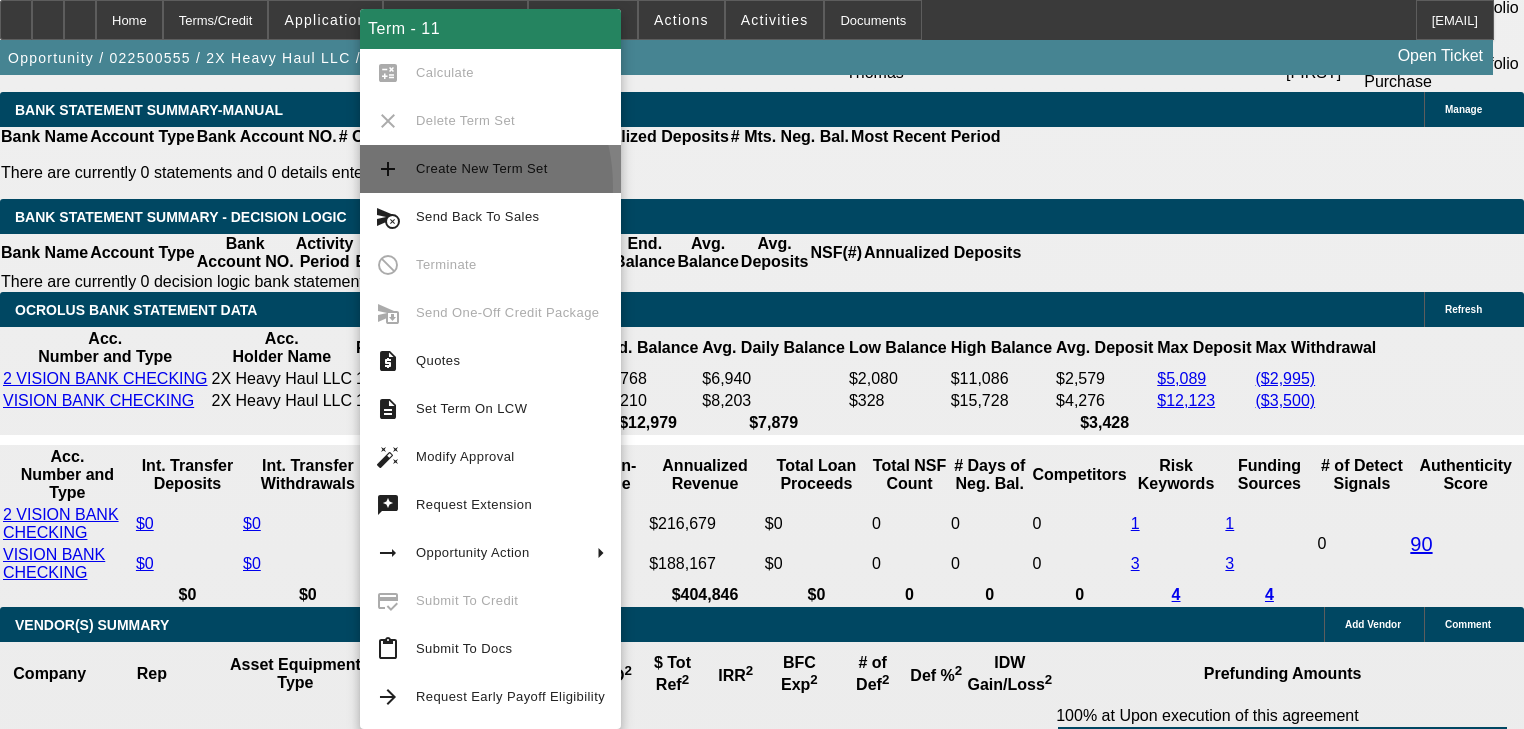 click on "add
Create New Term Set" at bounding box center [490, 169] 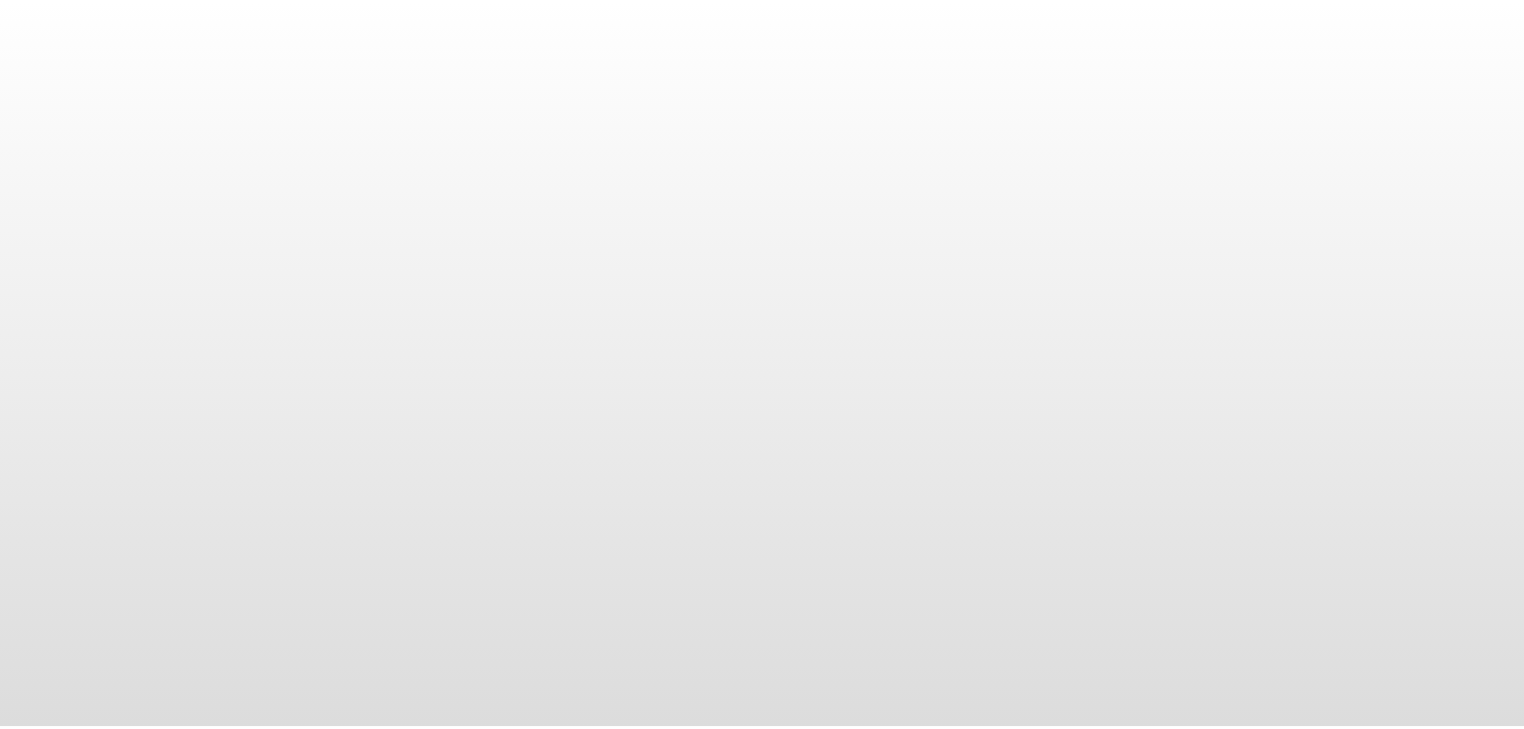 scroll, scrollTop: 0, scrollLeft: 0, axis: both 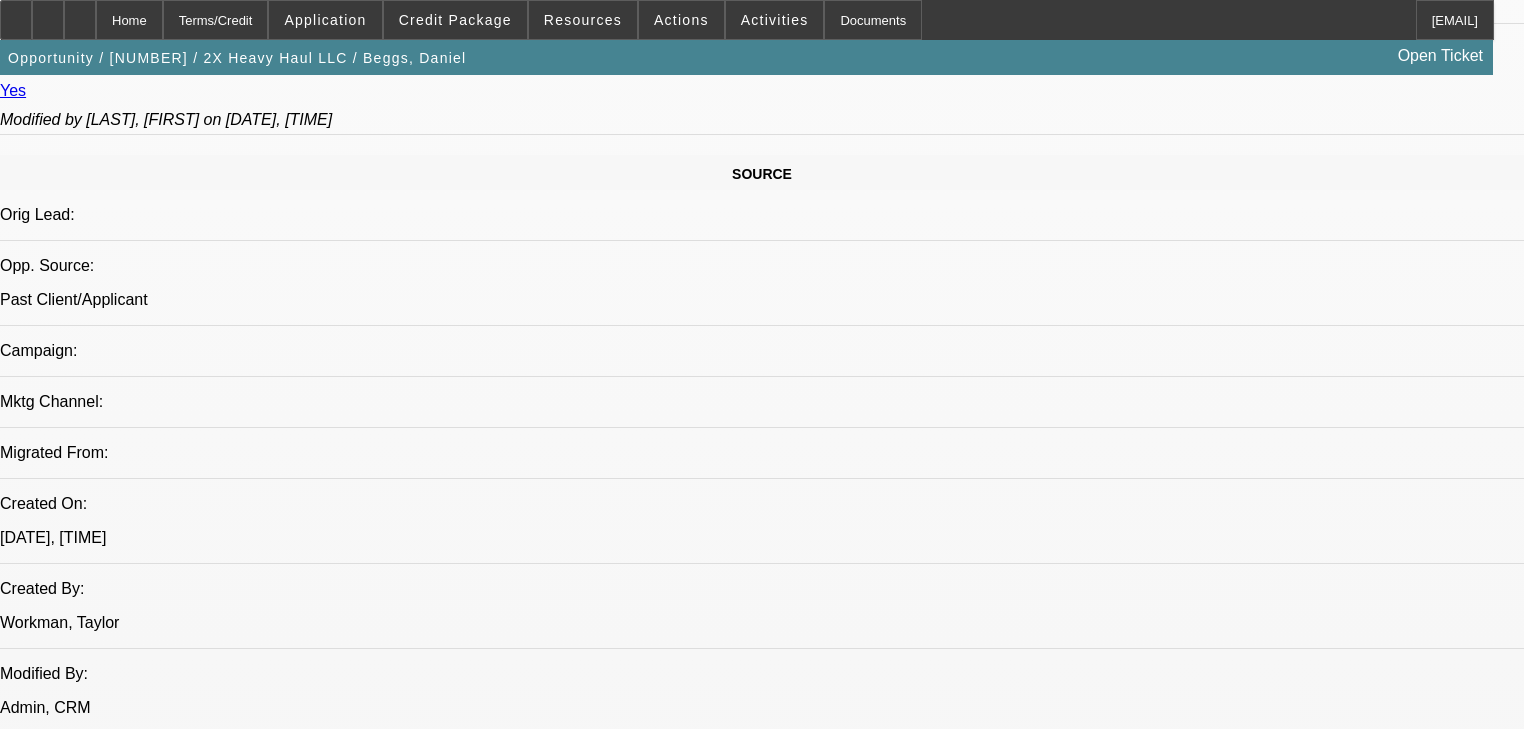 select on "0" 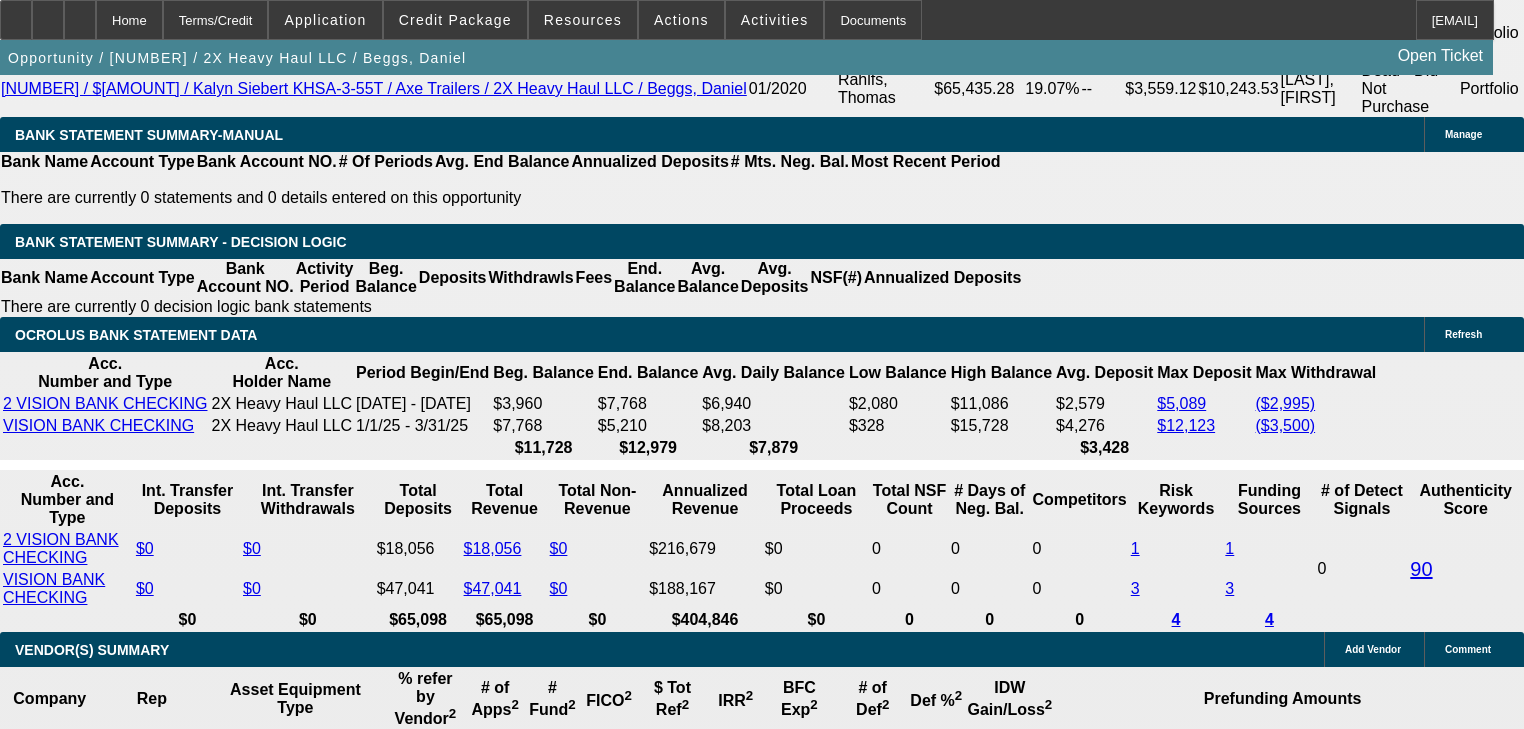 scroll, scrollTop: 3720, scrollLeft: 0, axis: vertical 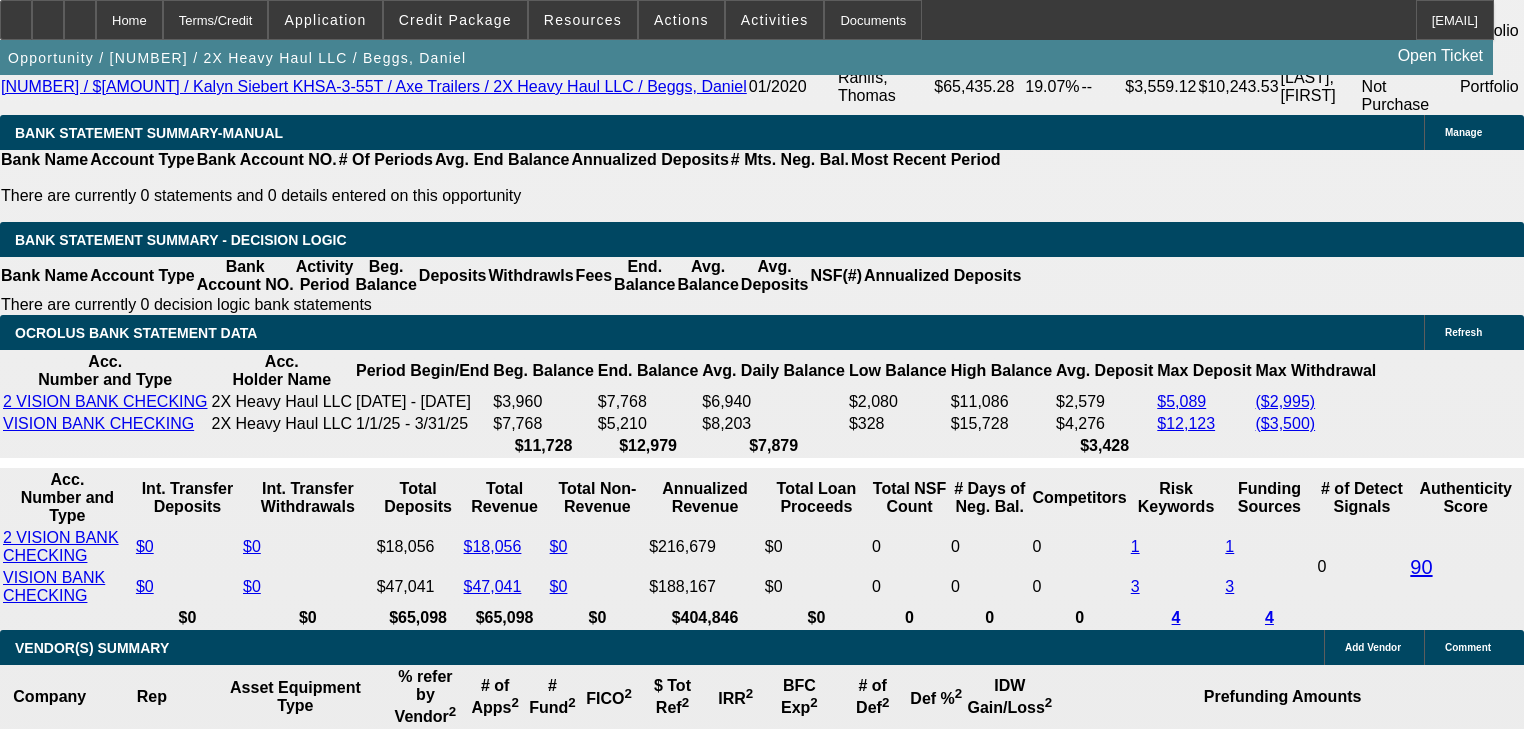 click on "HD Trailers" 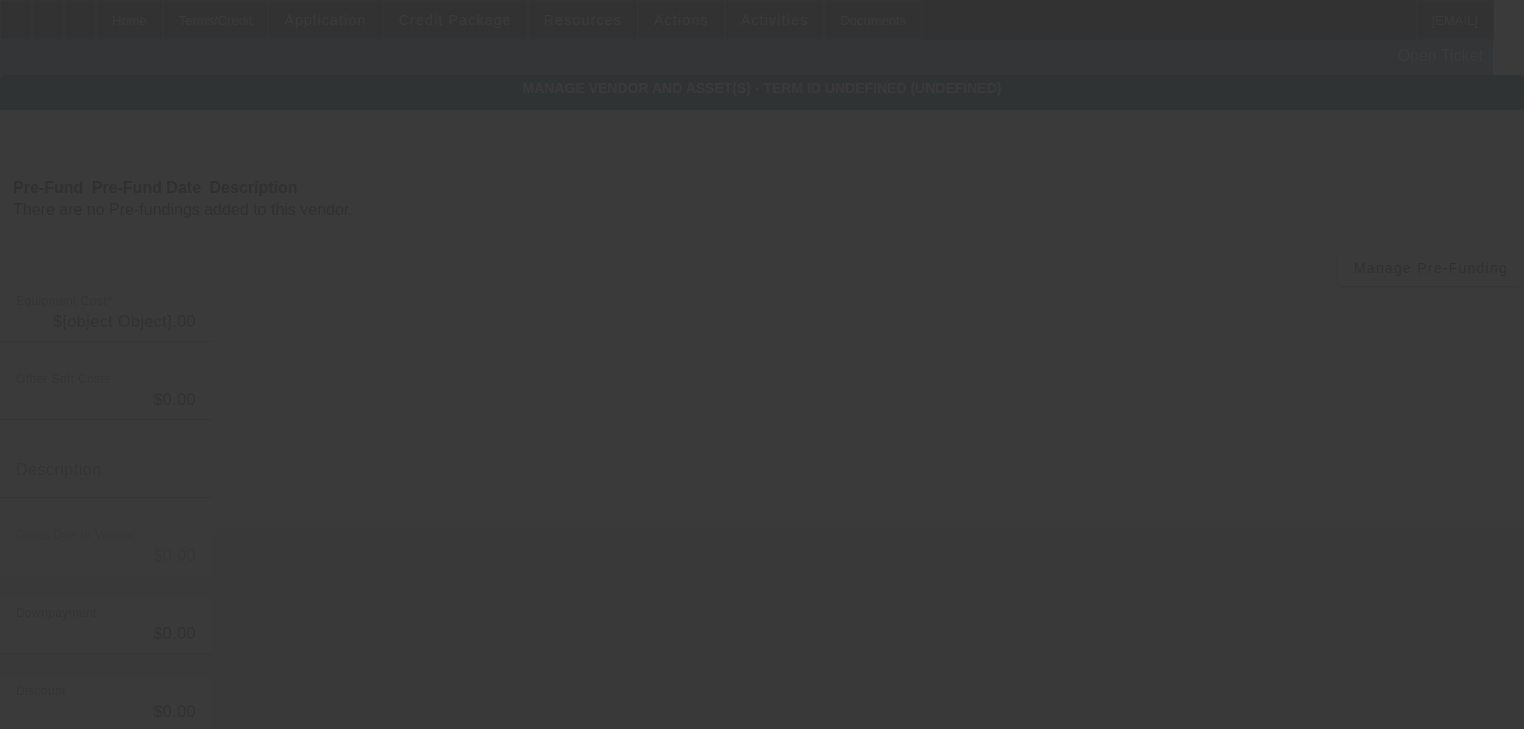 type on "$213,995.00" 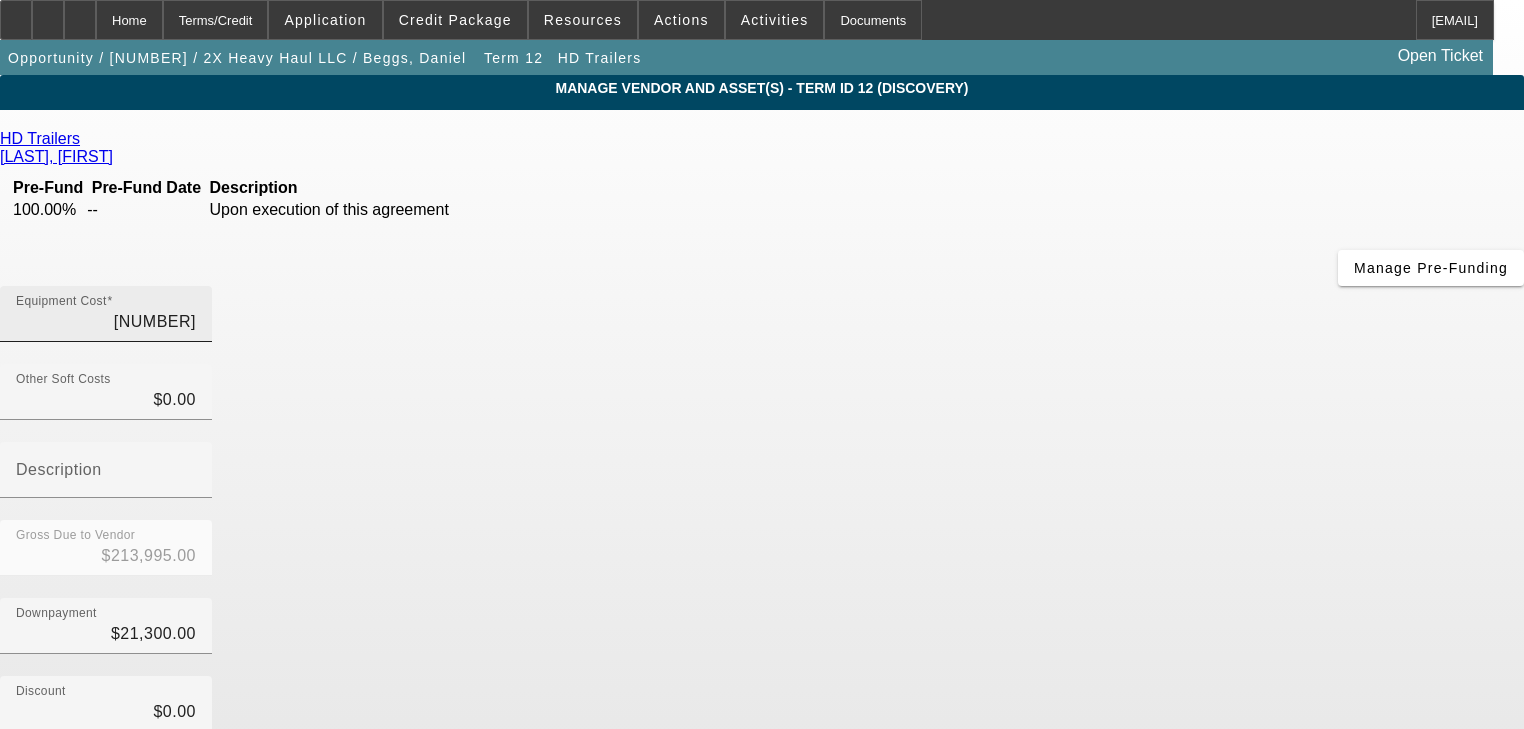 click on "213995" at bounding box center (106, 322) 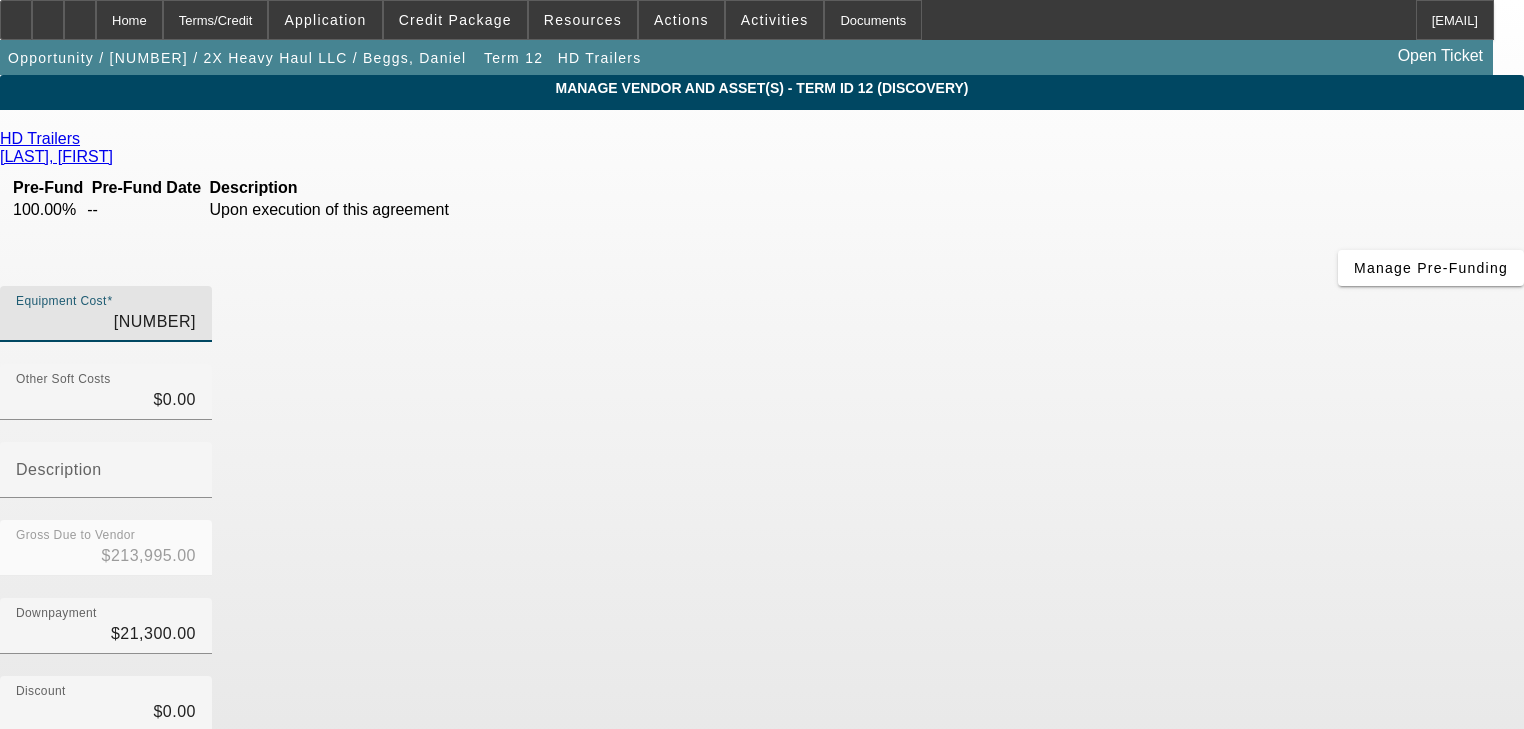 click on "213995" at bounding box center (106, 322) 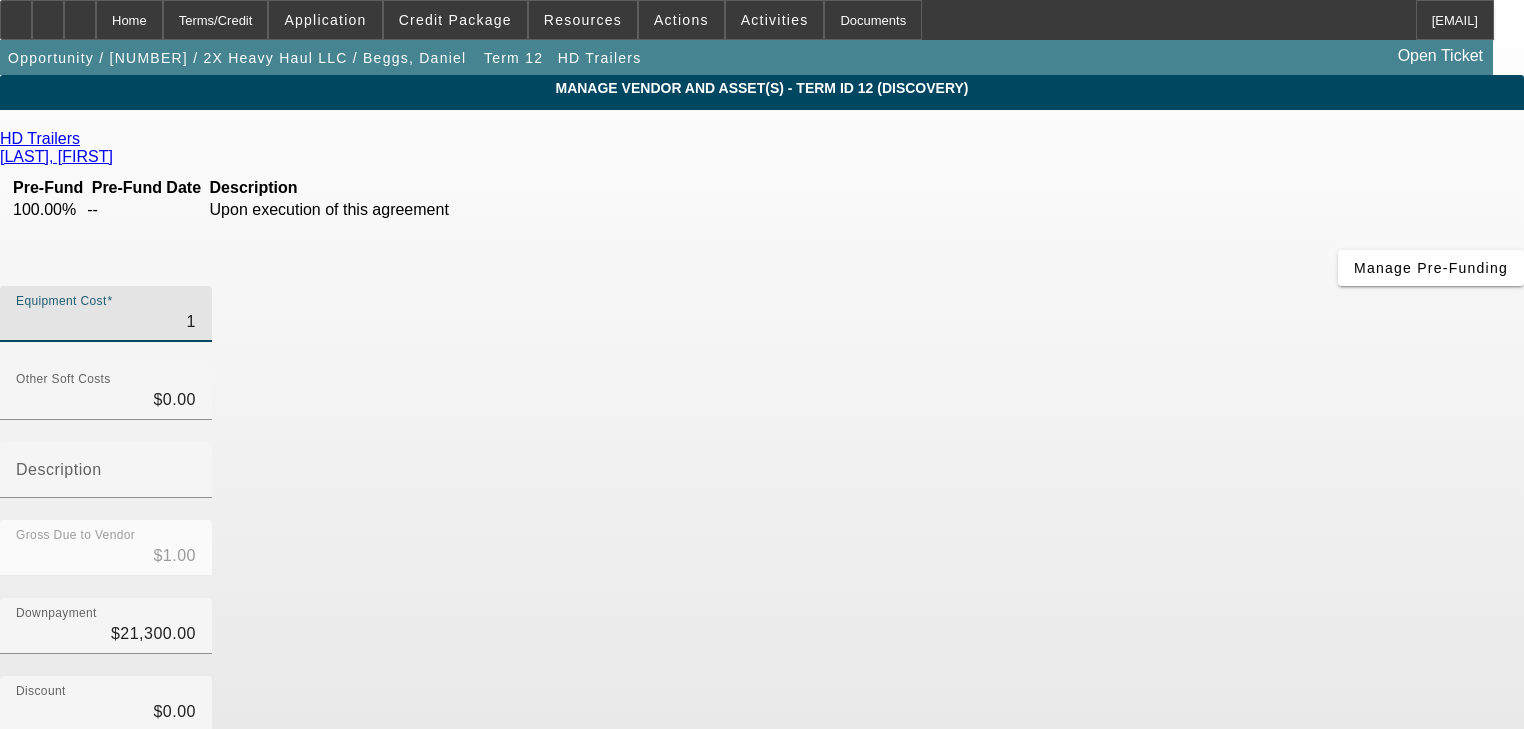 type on "11" 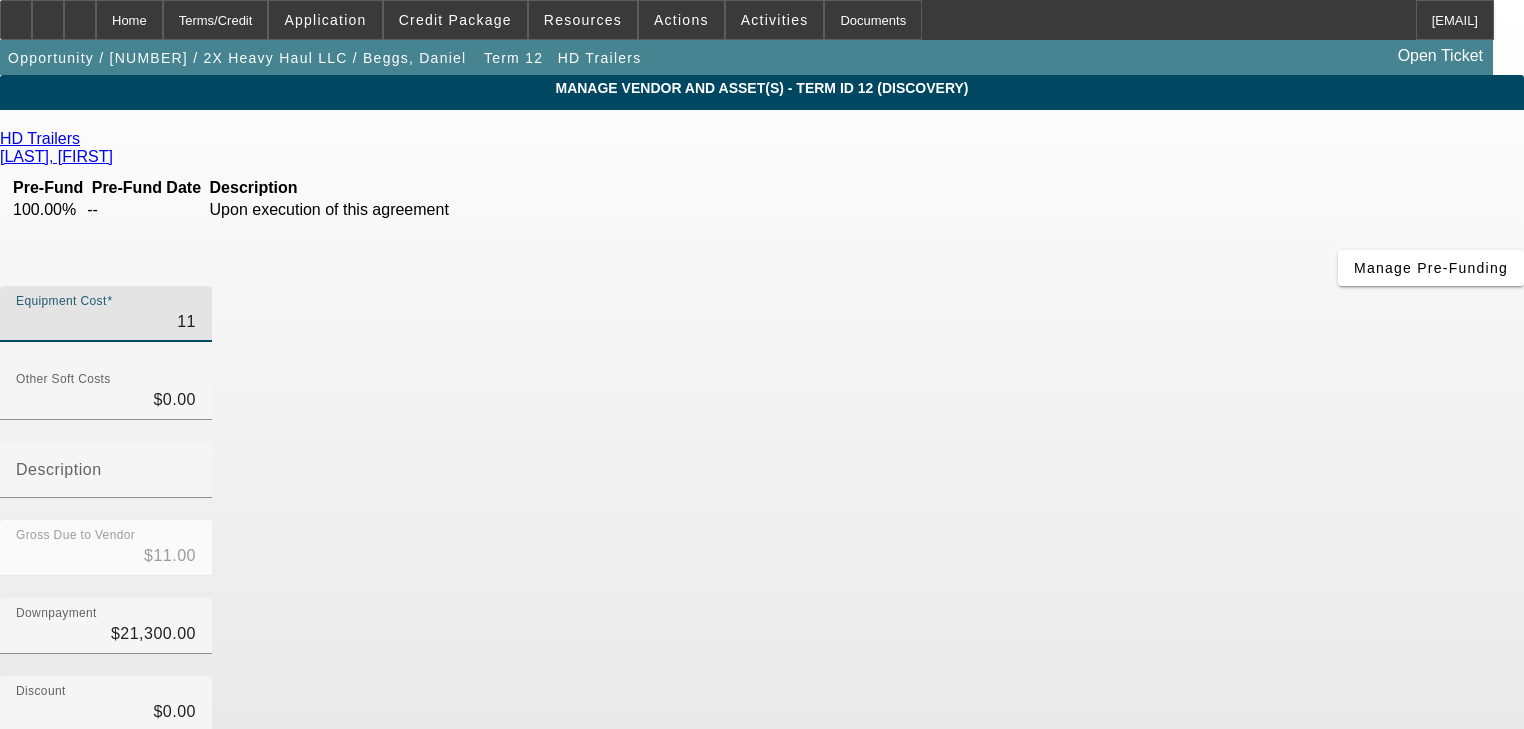 type on "115" 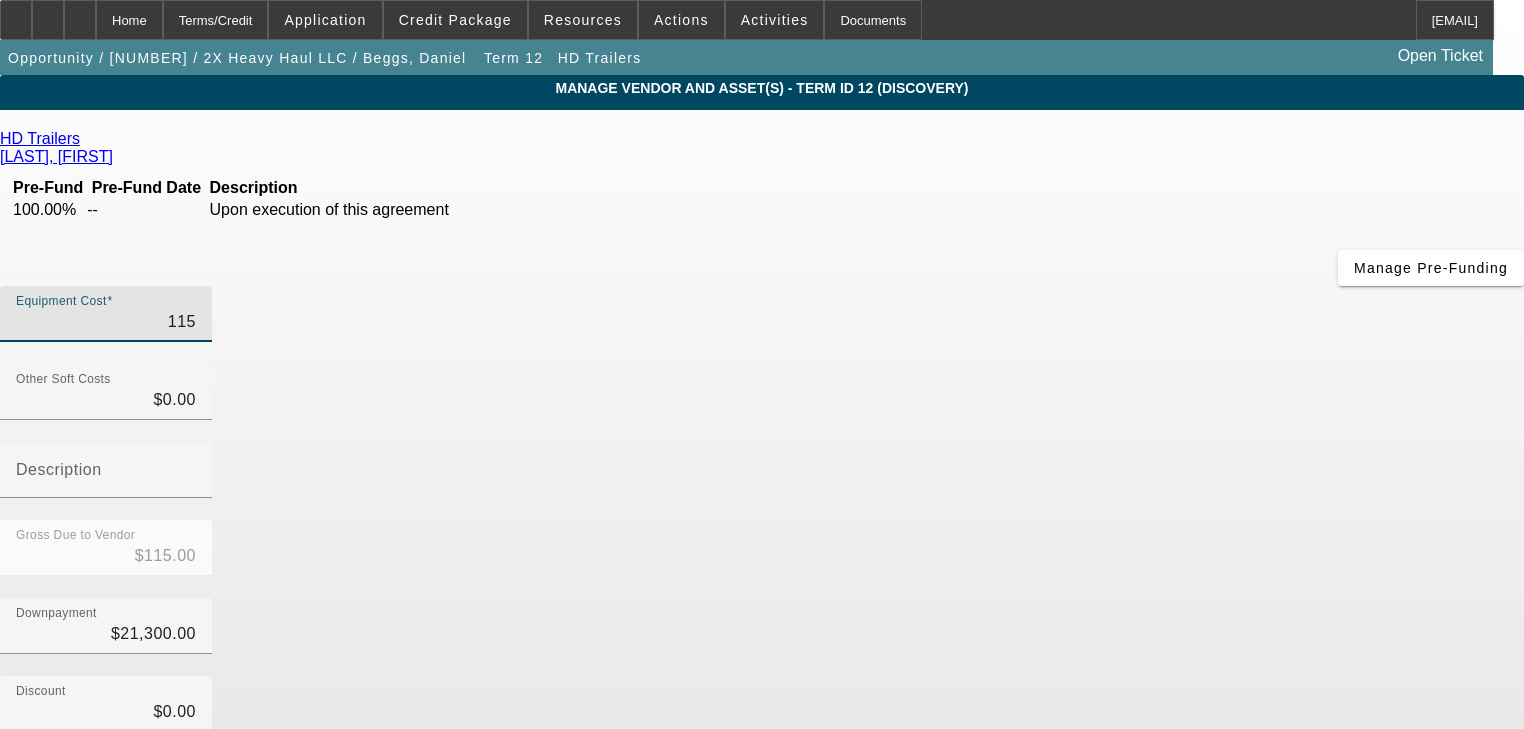 type on "1150" 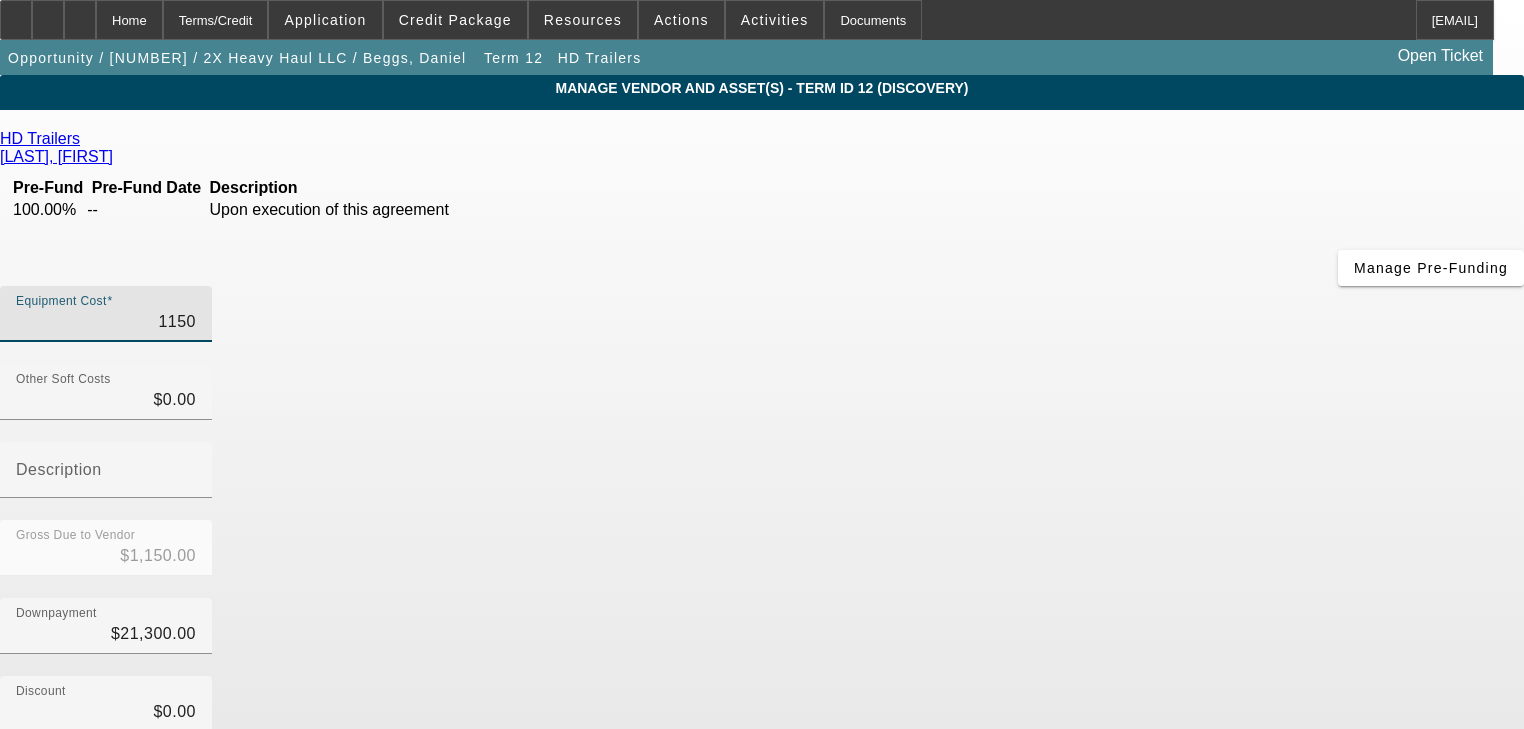 type on "11500" 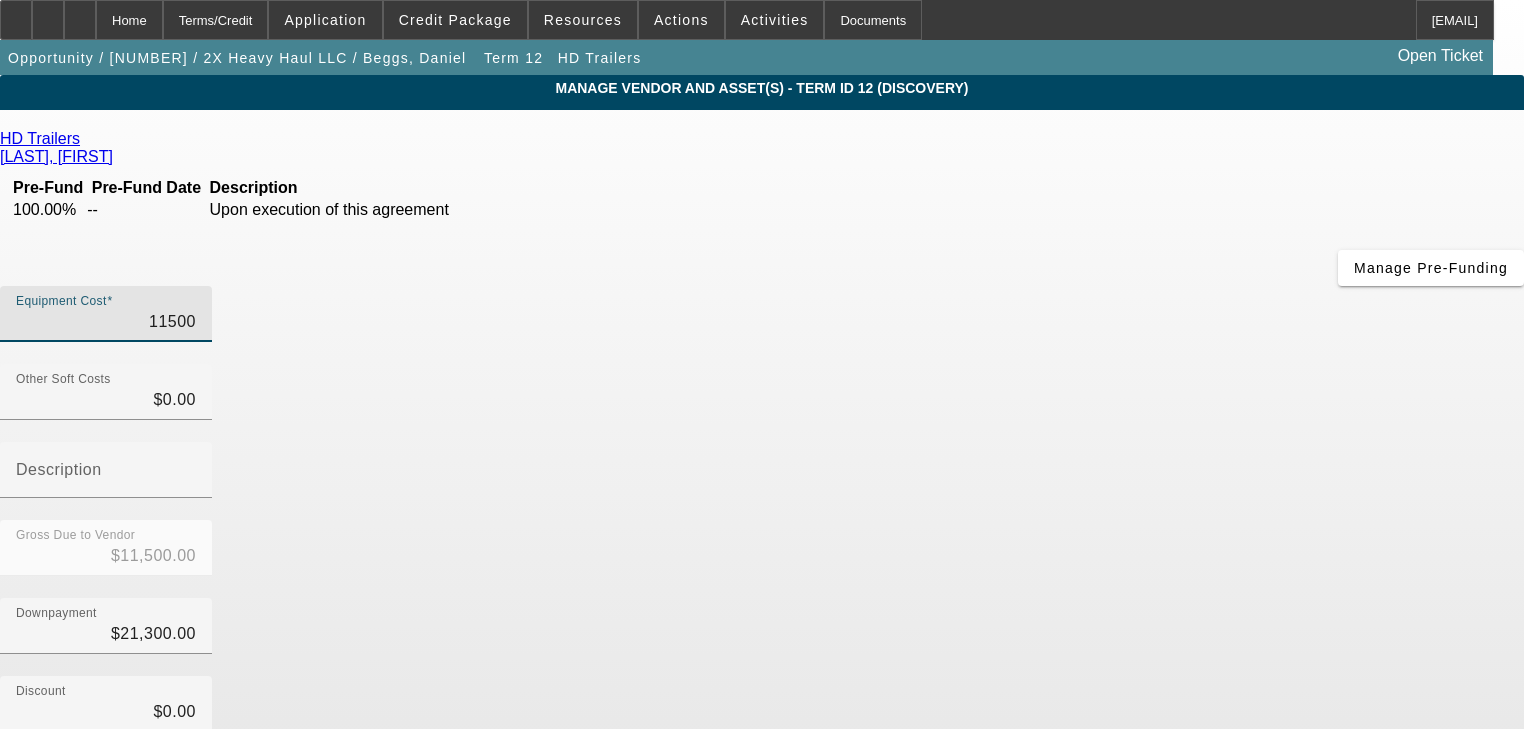 type on "115000" 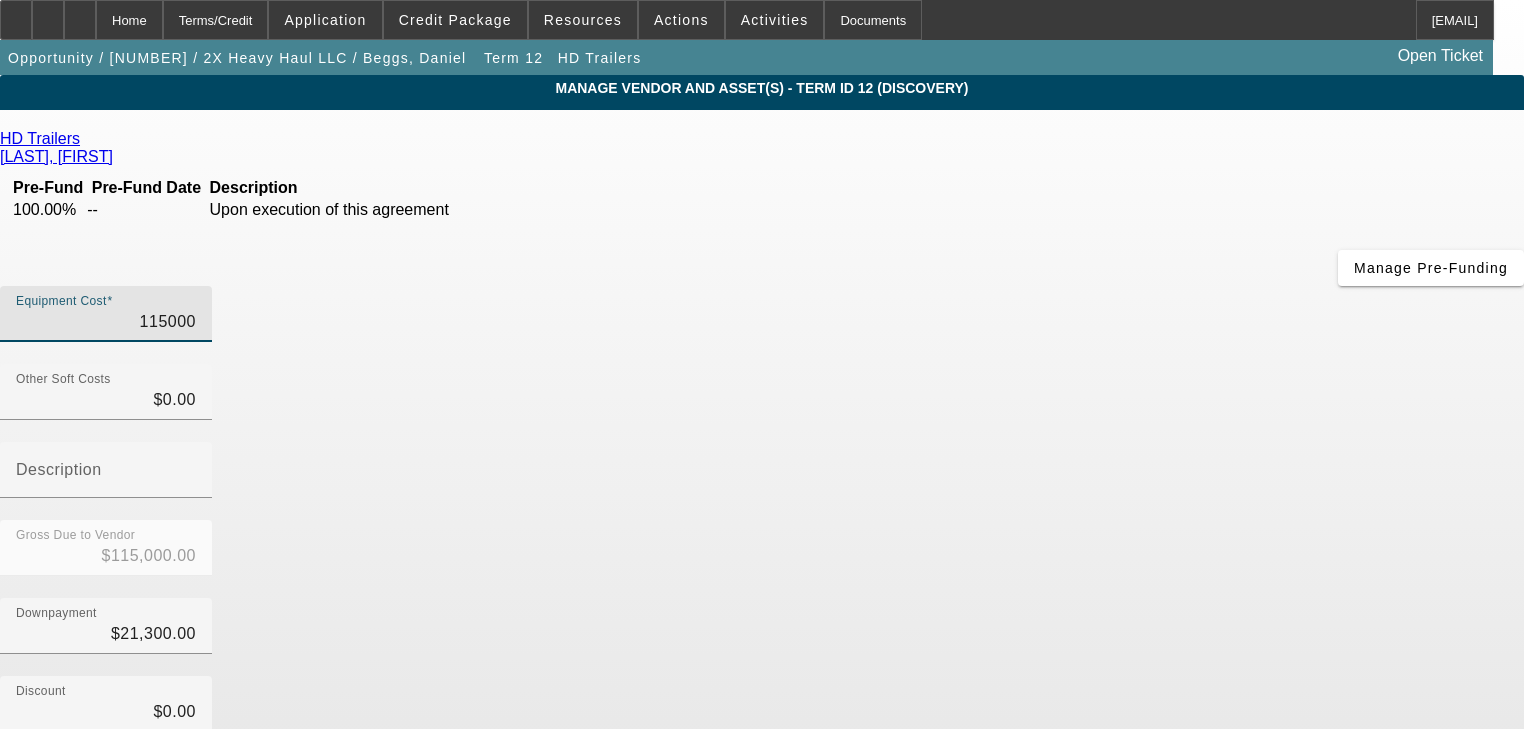 type on "$115,000.00" 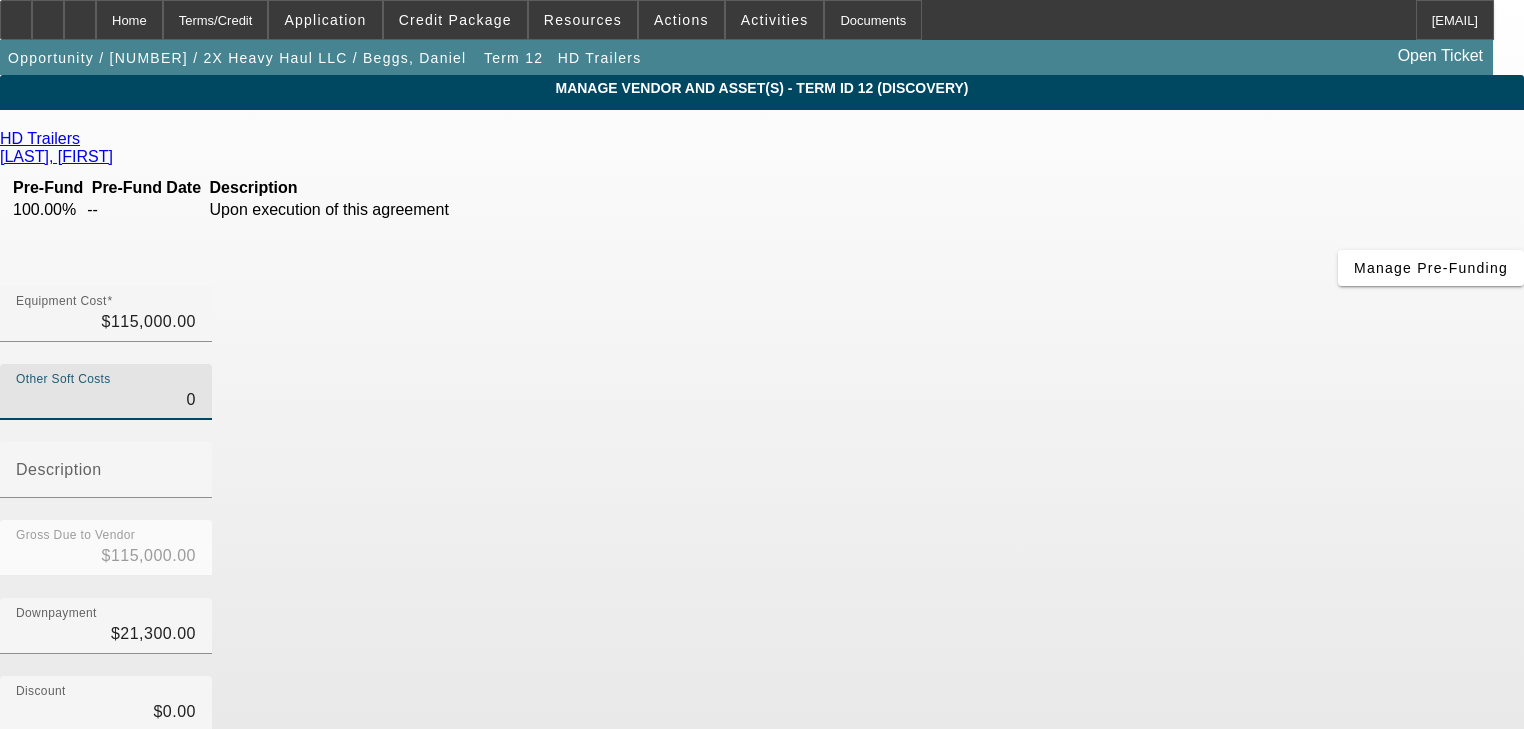 type on "$0.00" 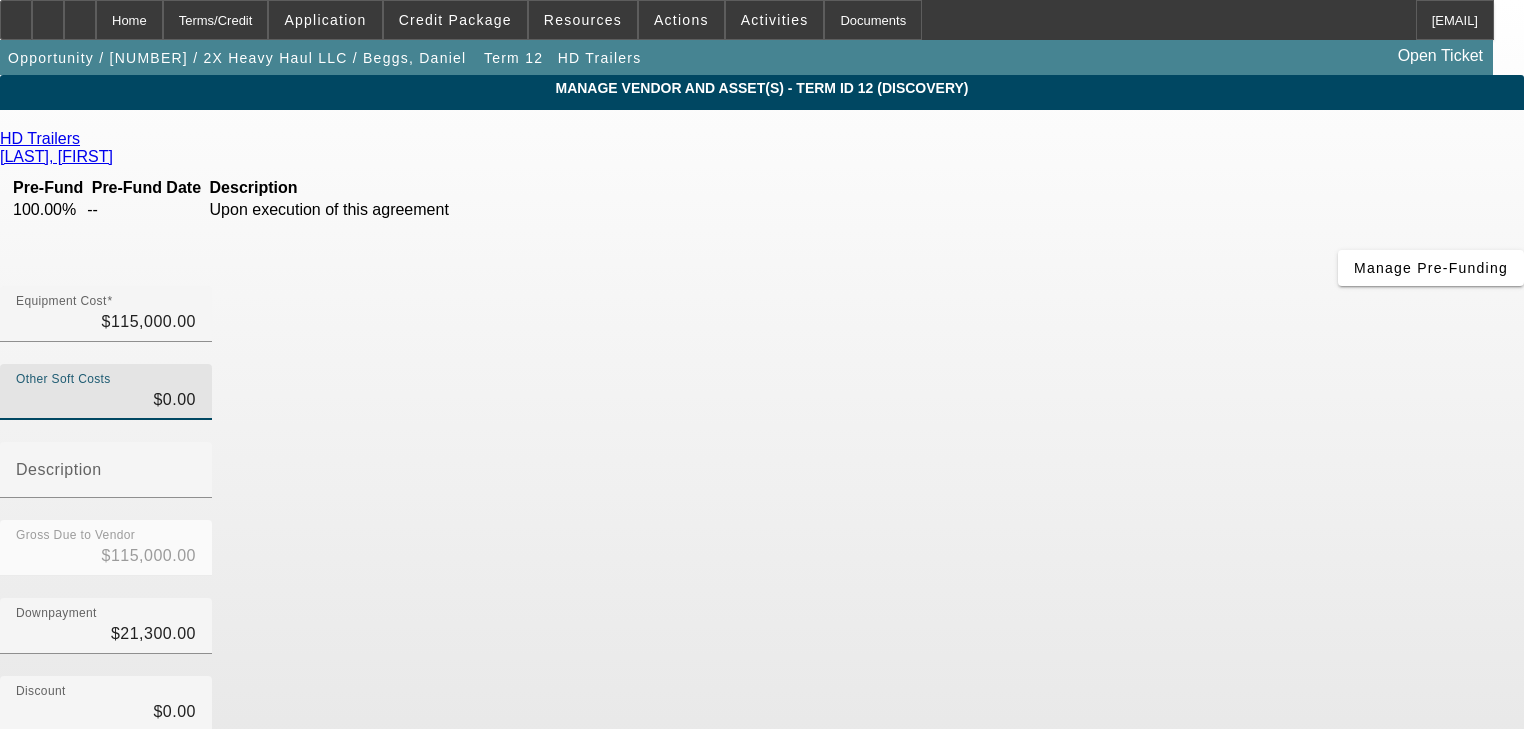 click at bounding box center [85, 138] 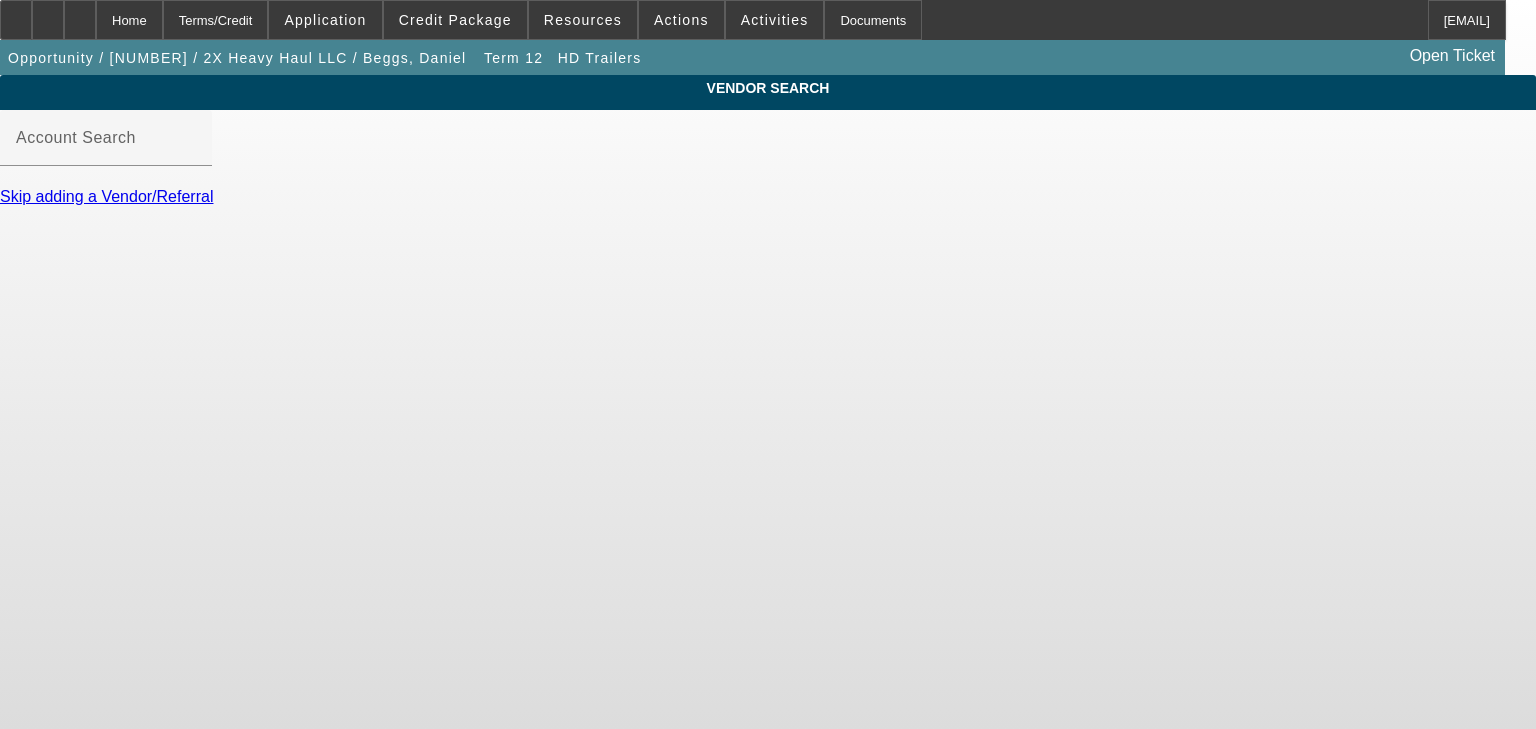 click on "Skip adding a Vendor/Referral" at bounding box center (106, 196) 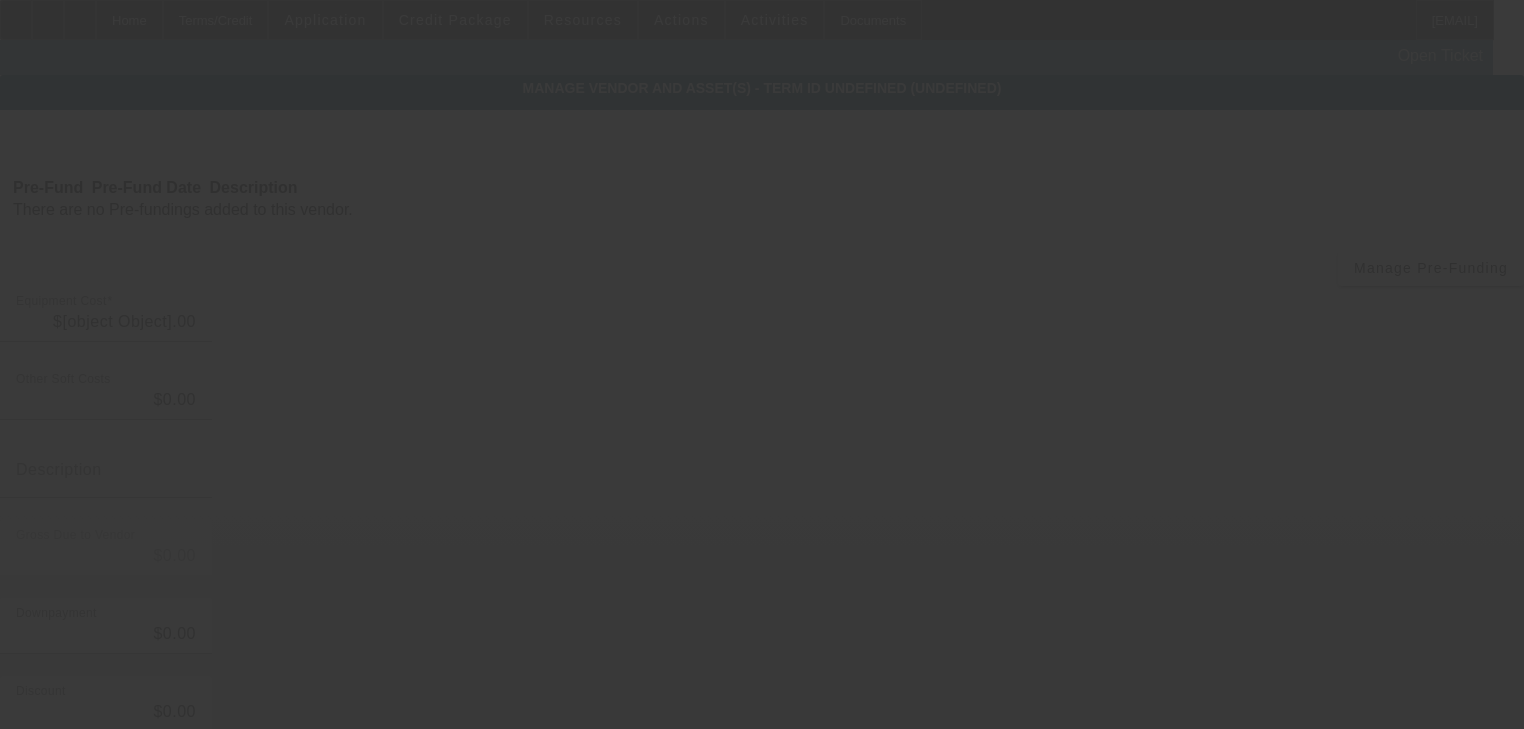 type on "$115,000.00" 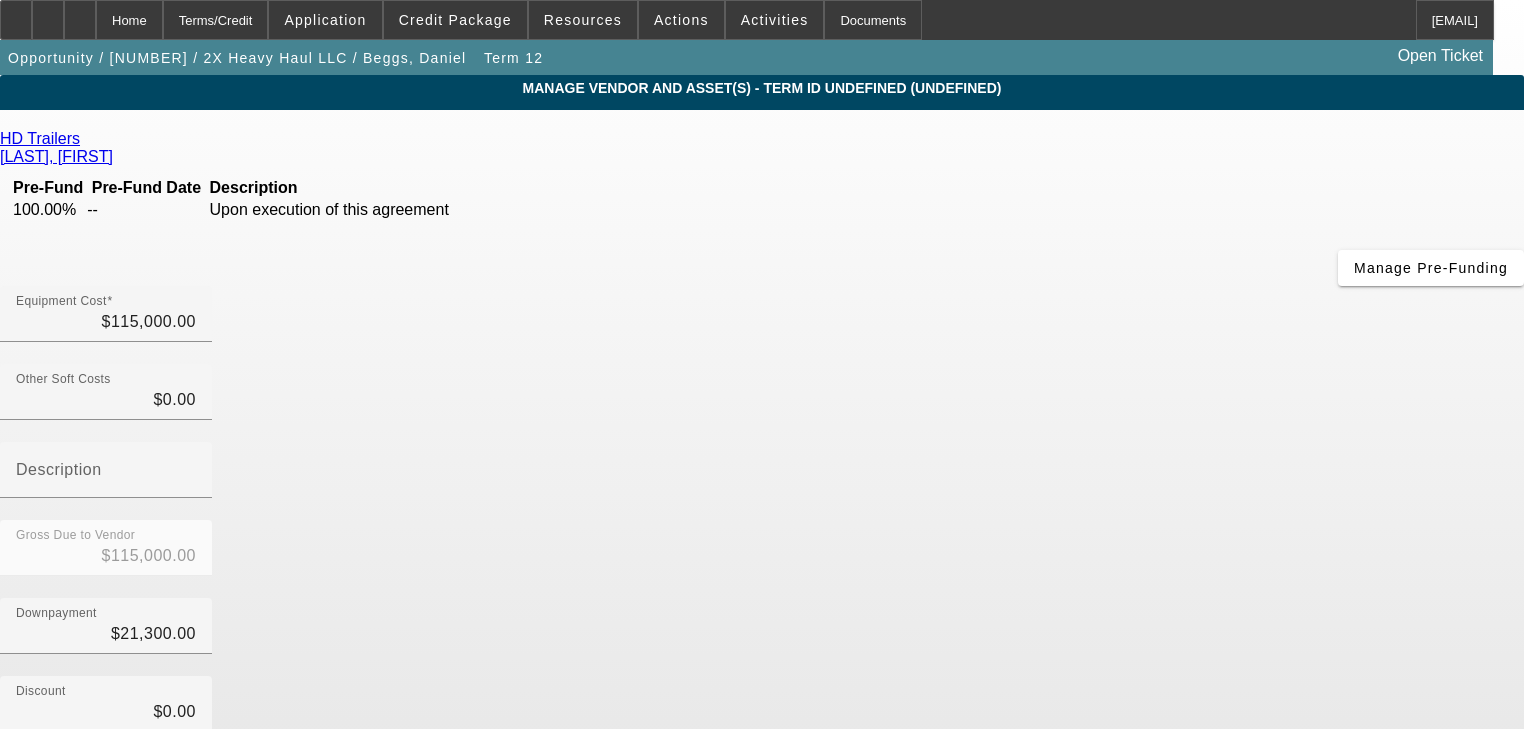 click on "HD Trailers" at bounding box center (762, 139) 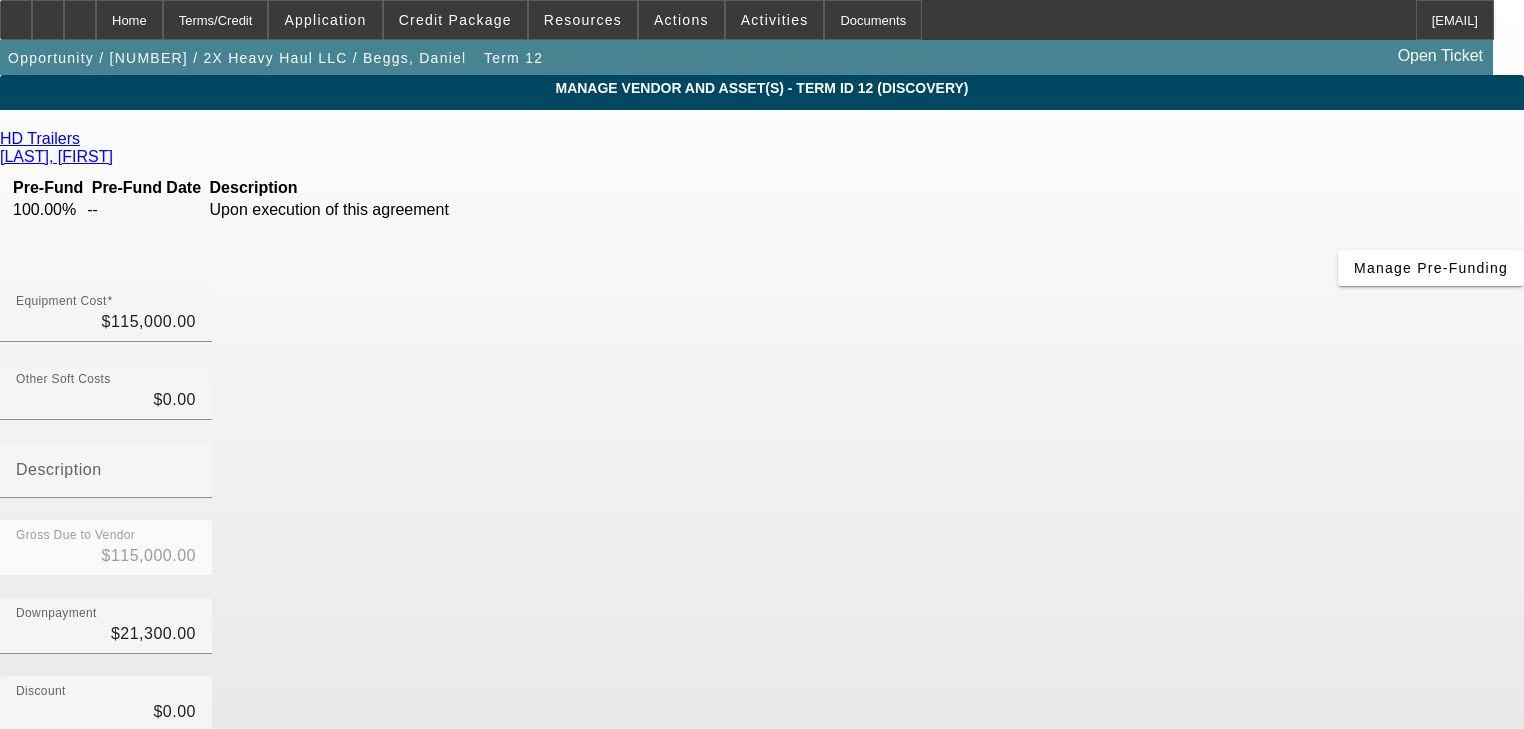 click at bounding box center [85, 138] 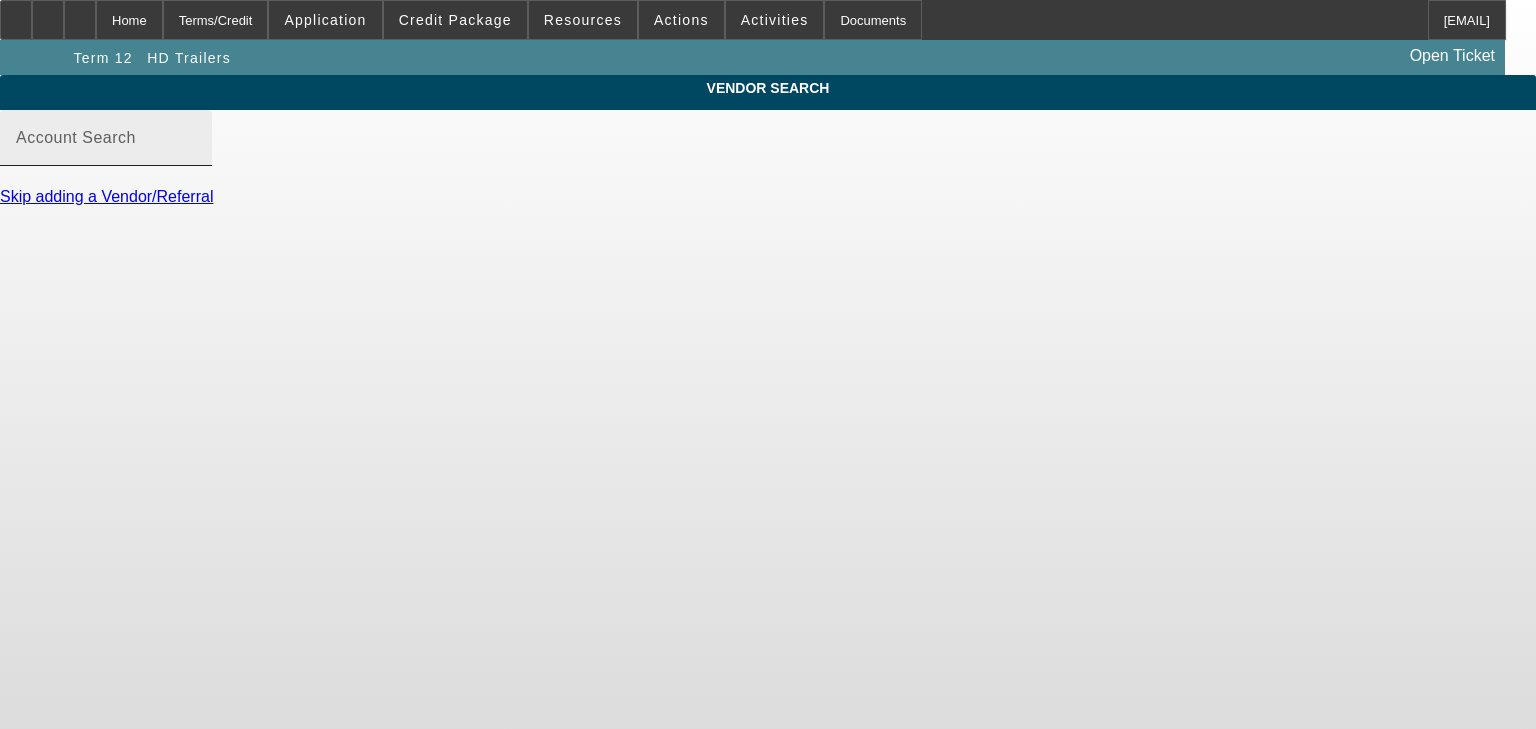 click on "Account Search" at bounding box center [76, 138] 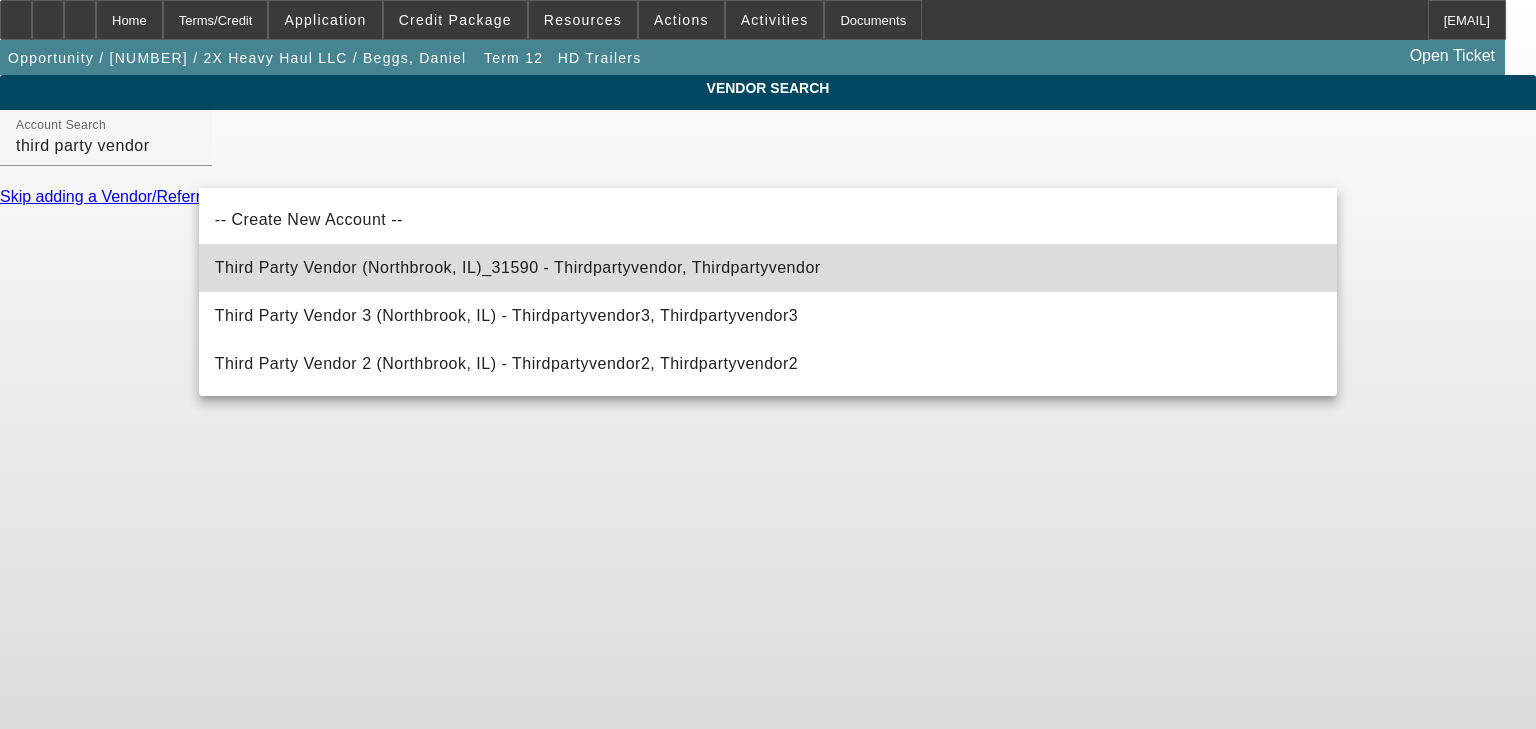 click on "Third Party Vendor (Northbrook, IL)_31590 - Thirdpartyvendor, Thirdpartyvendor" at bounding box center [518, 267] 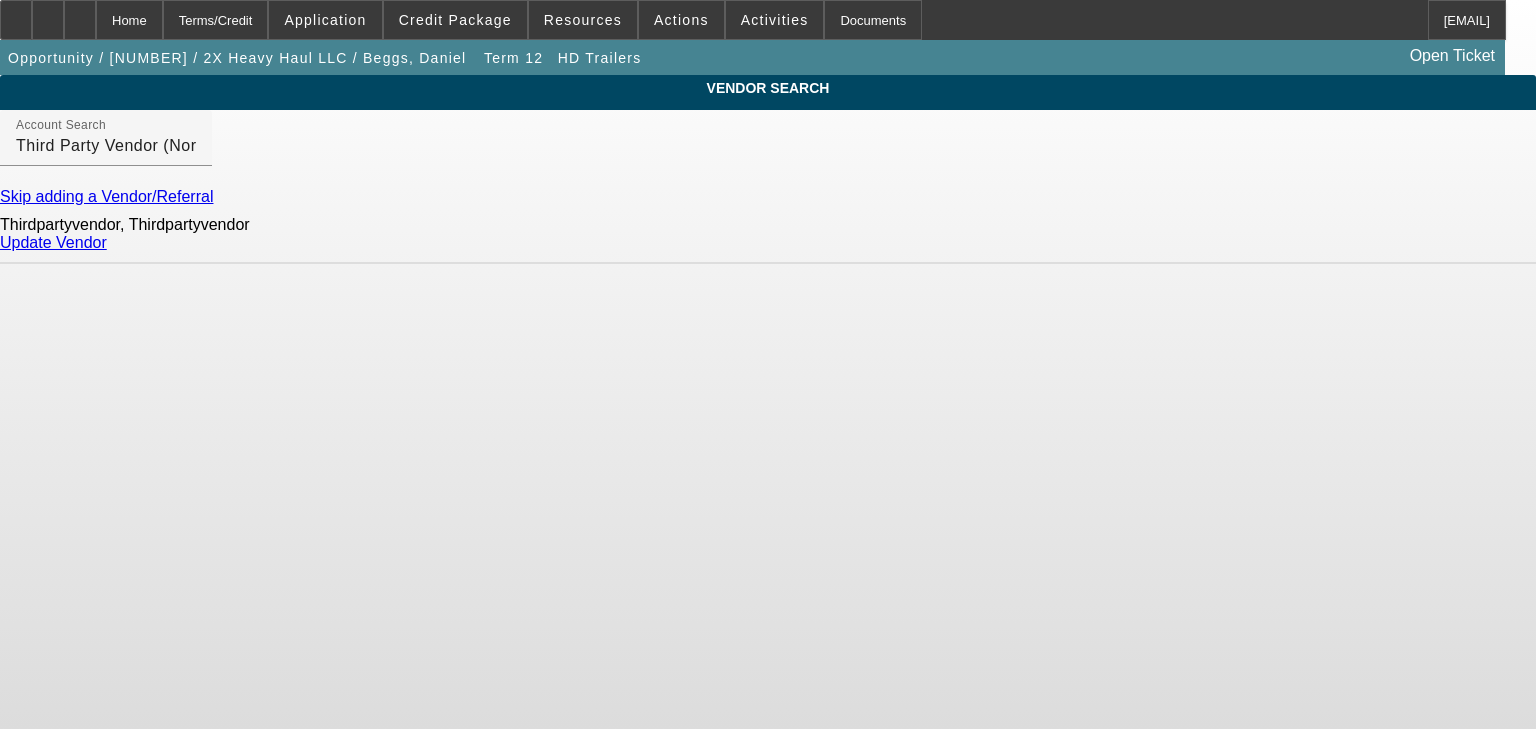 click on "Update Vendor" 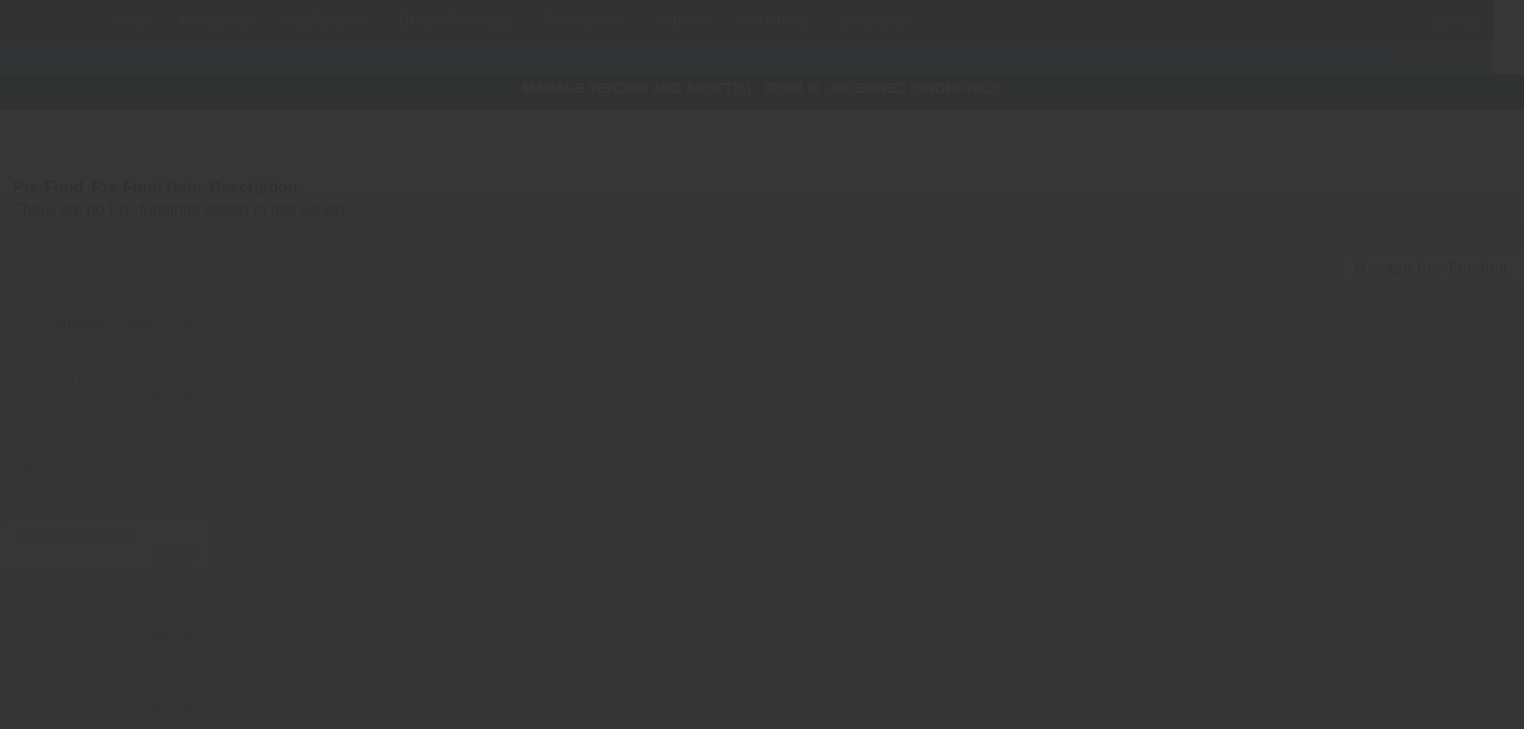 type on "$115,000.00" 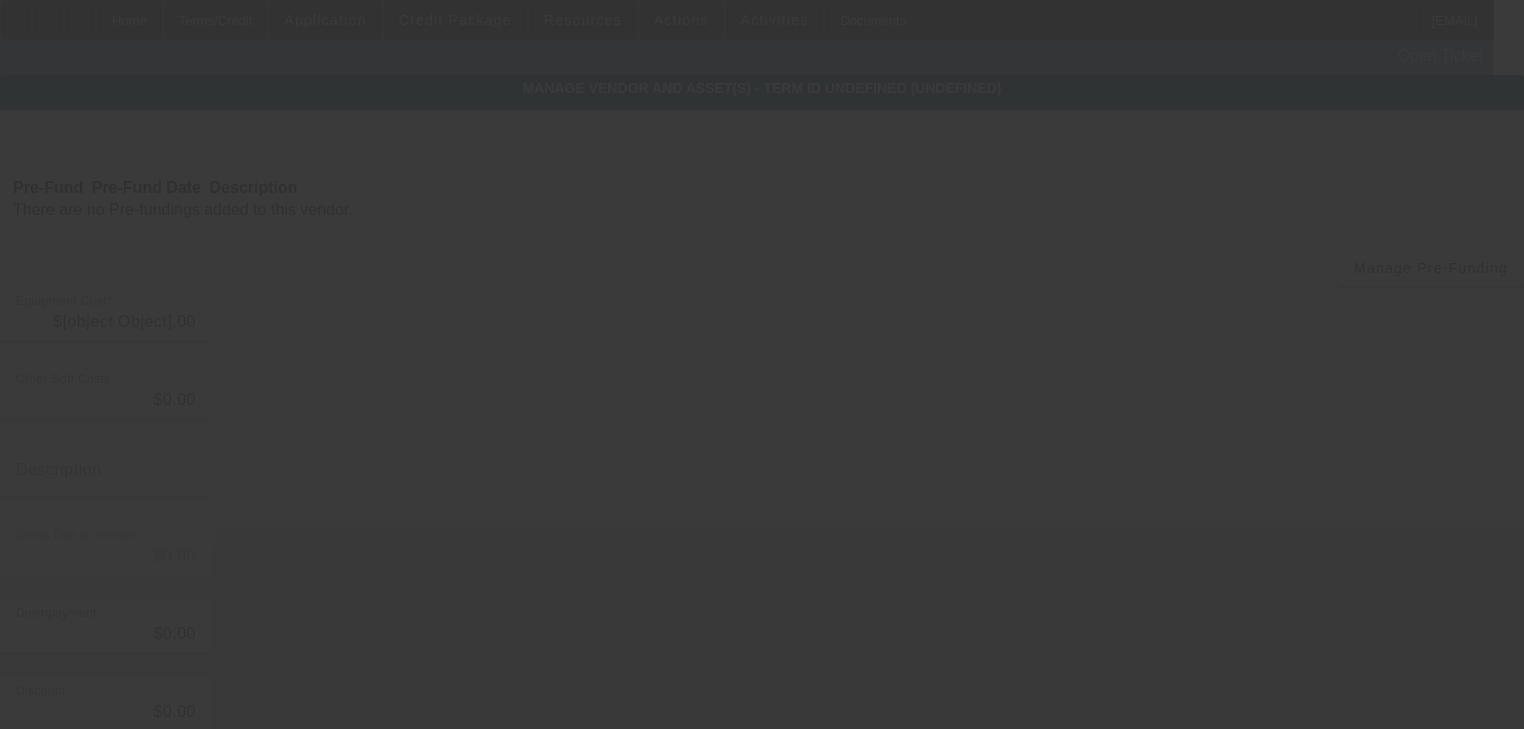 type on "$115,000.00" 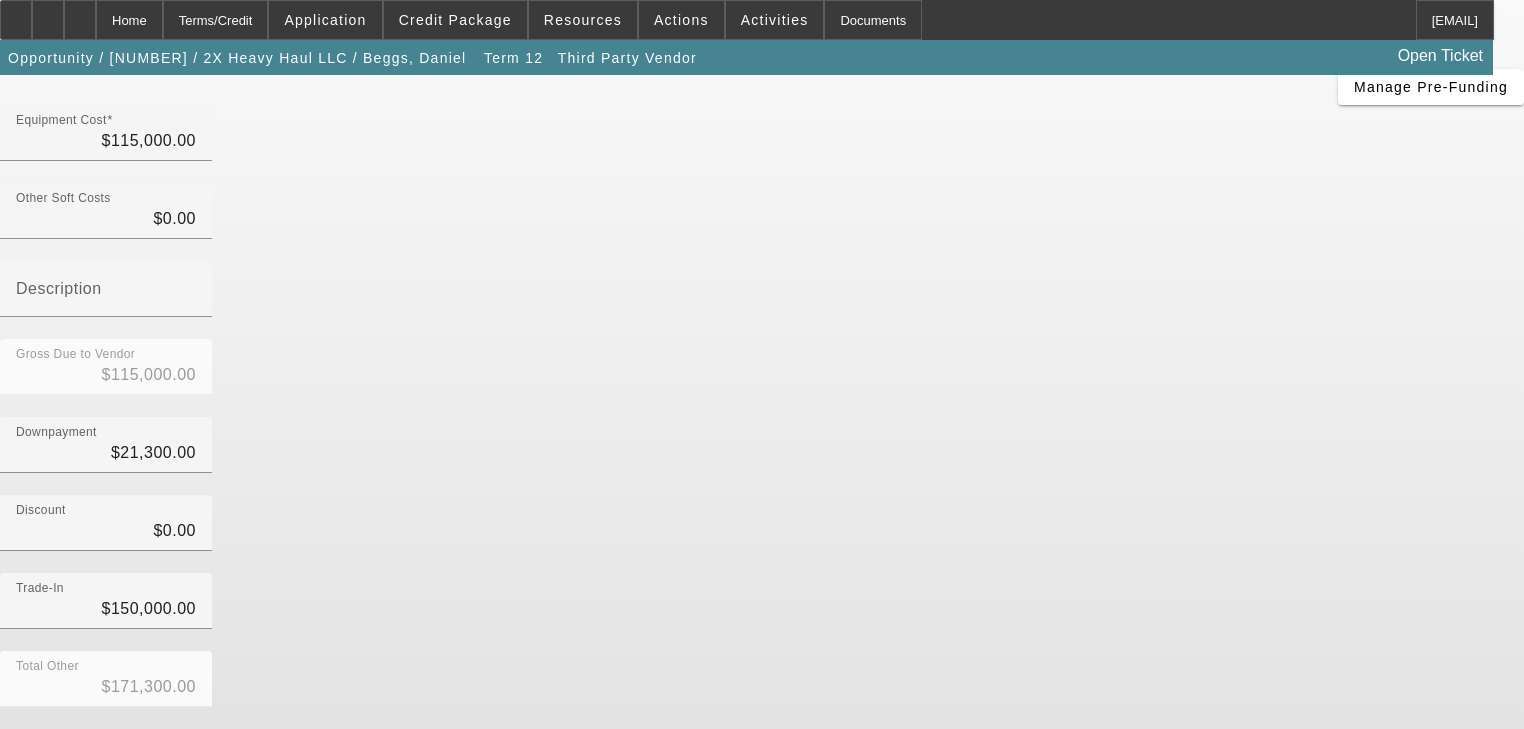 scroll, scrollTop: 204, scrollLeft: 0, axis: vertical 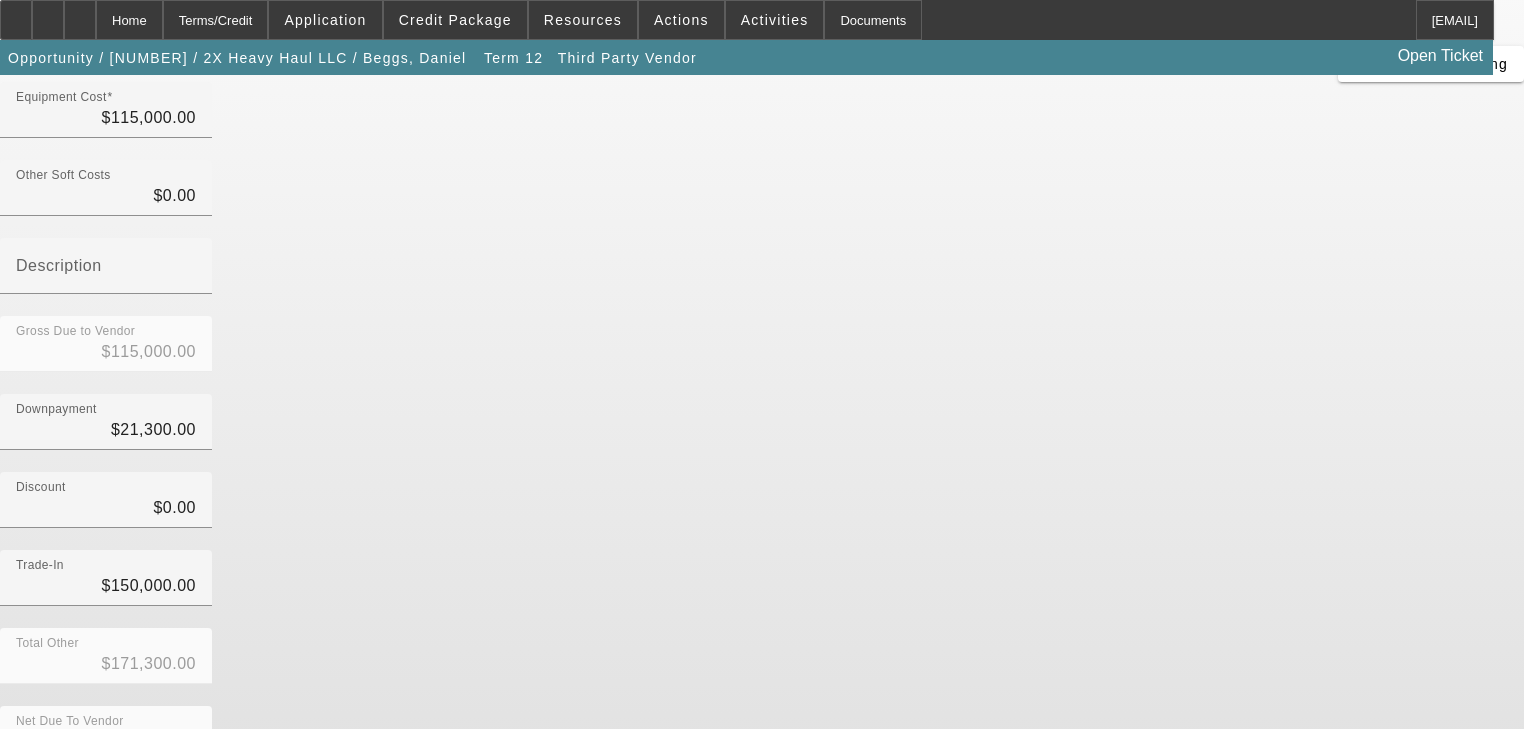 click at bounding box center (966, 913) 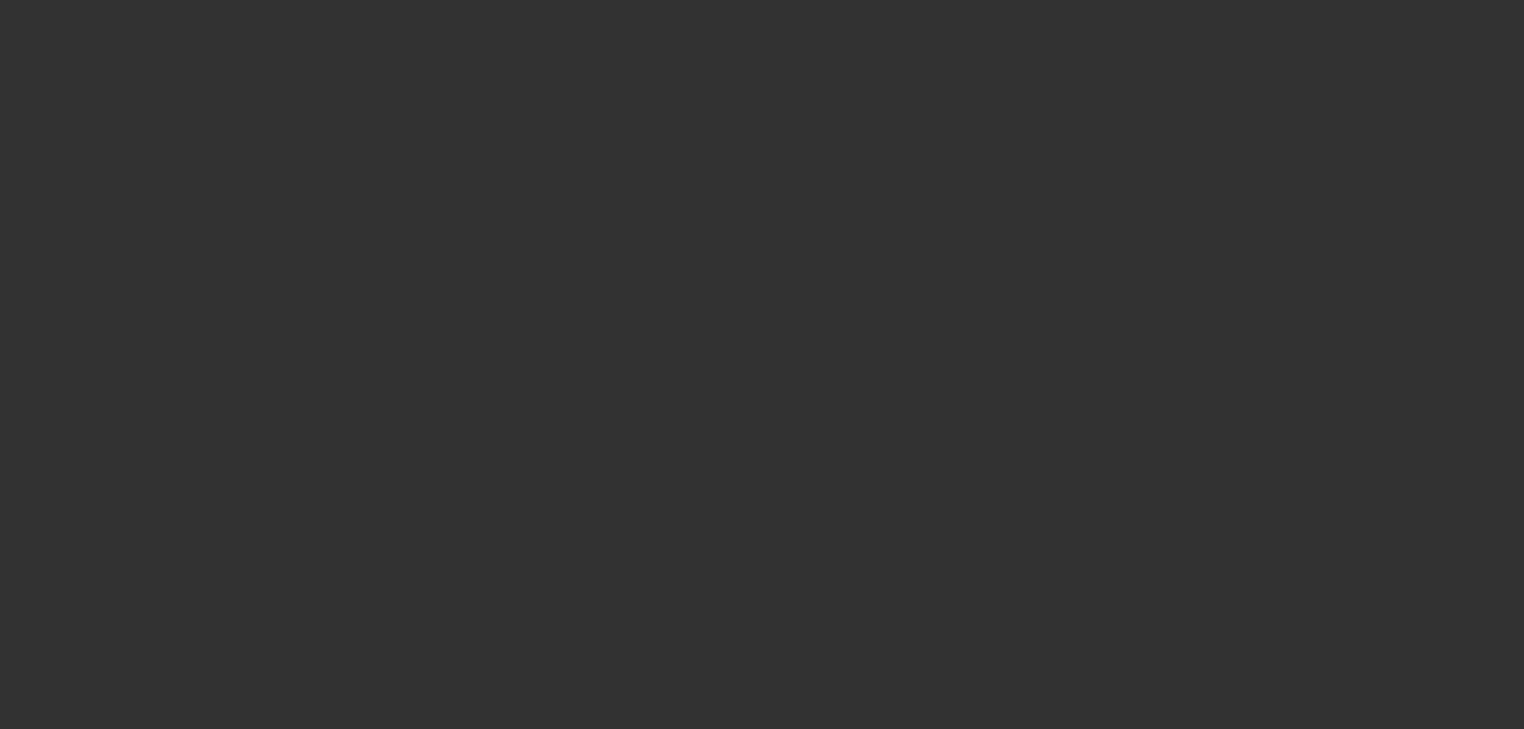 scroll, scrollTop: 0, scrollLeft: 0, axis: both 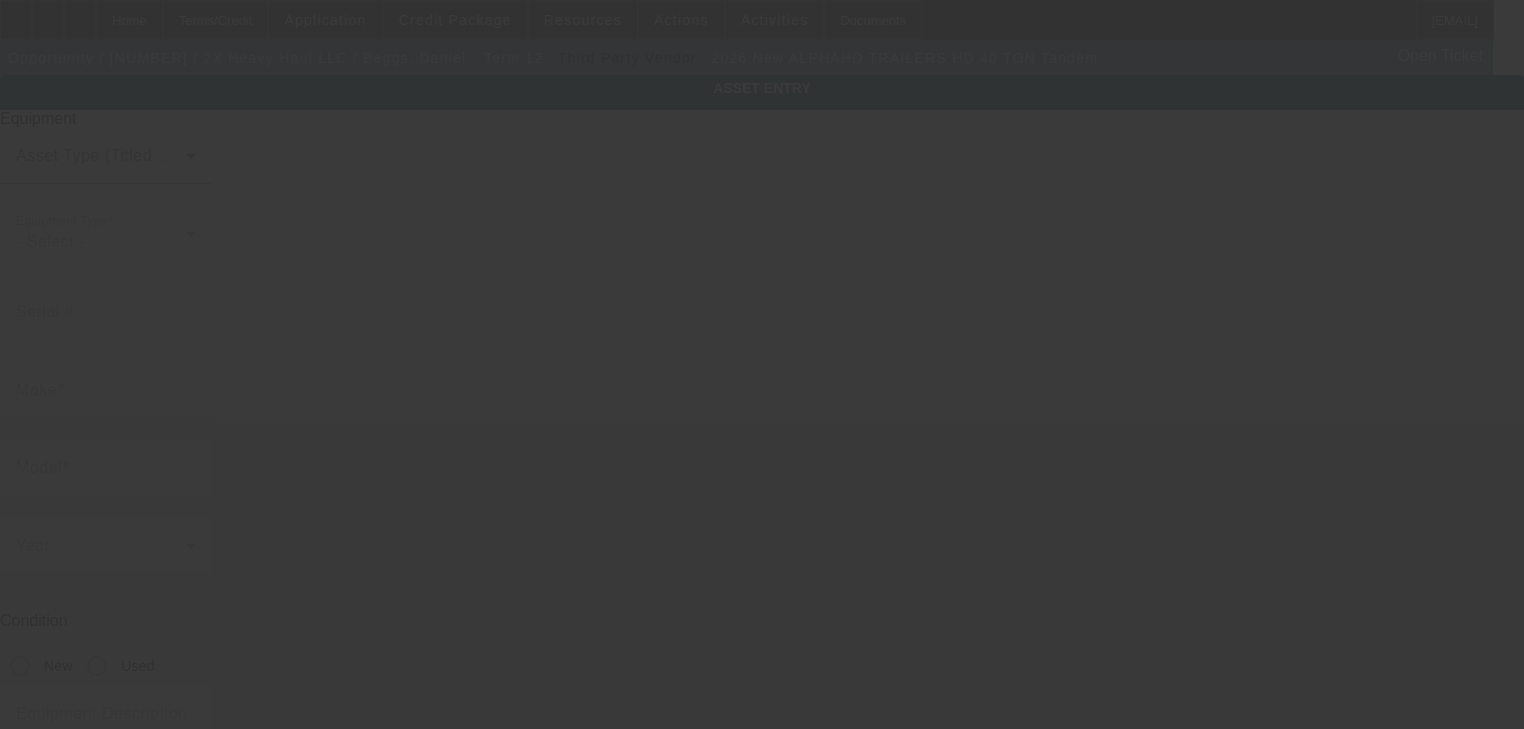 type on "ALPHAHD TRAILERS" 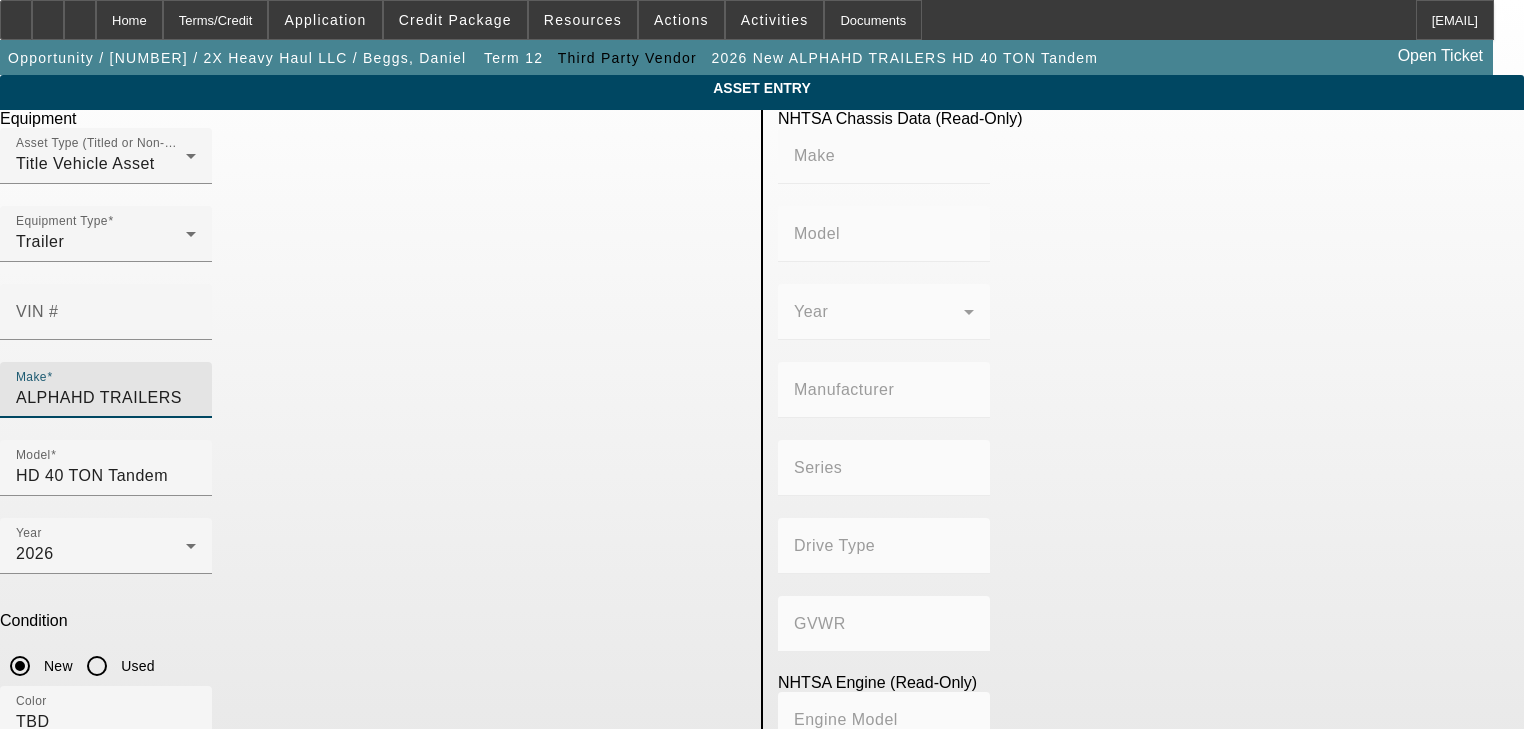 click on "ALPHAHD TRAILERS" at bounding box center (106, 398) 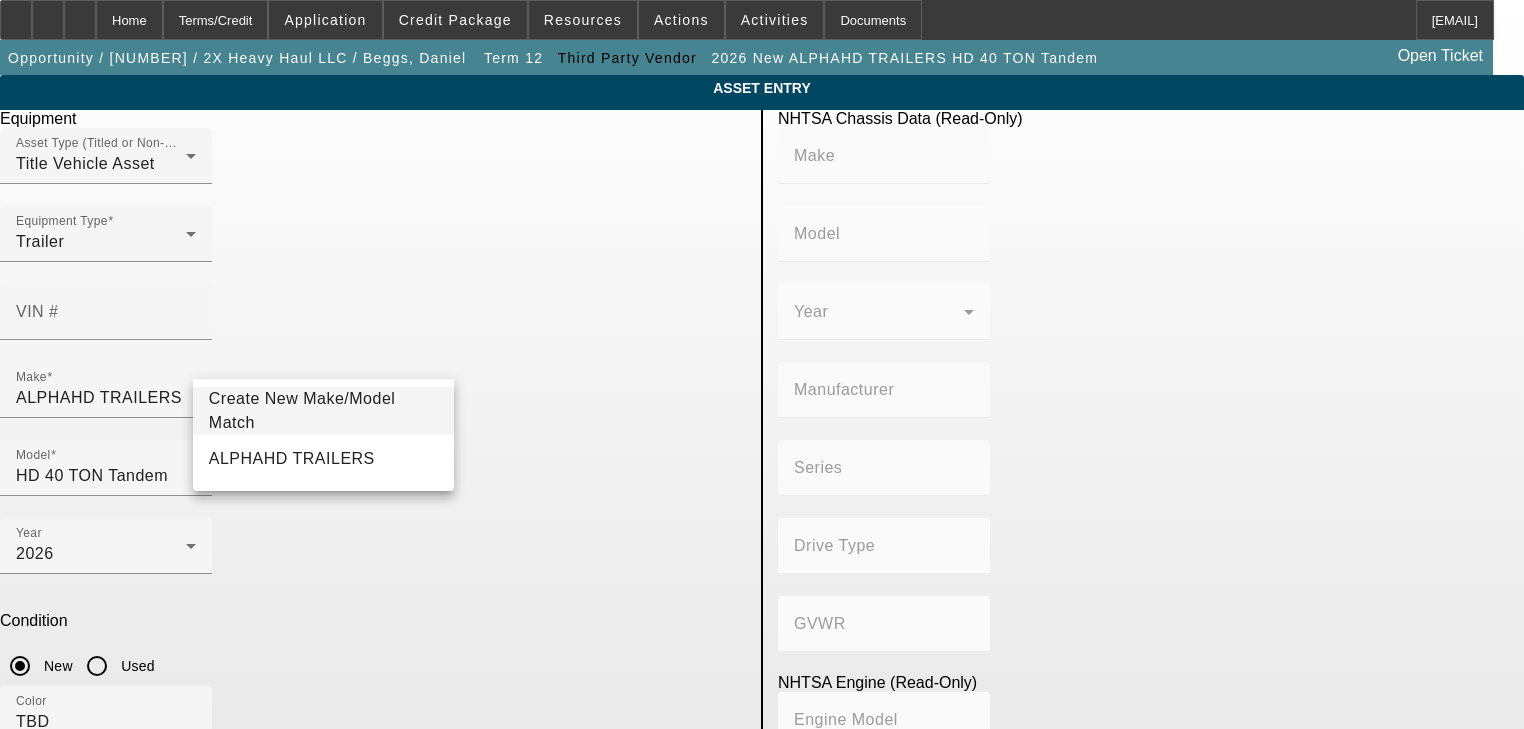 click on "Equipment Description
Alpha 40 ton tandem Trailer with Hydraulic Flip Axel" at bounding box center (106, 816) 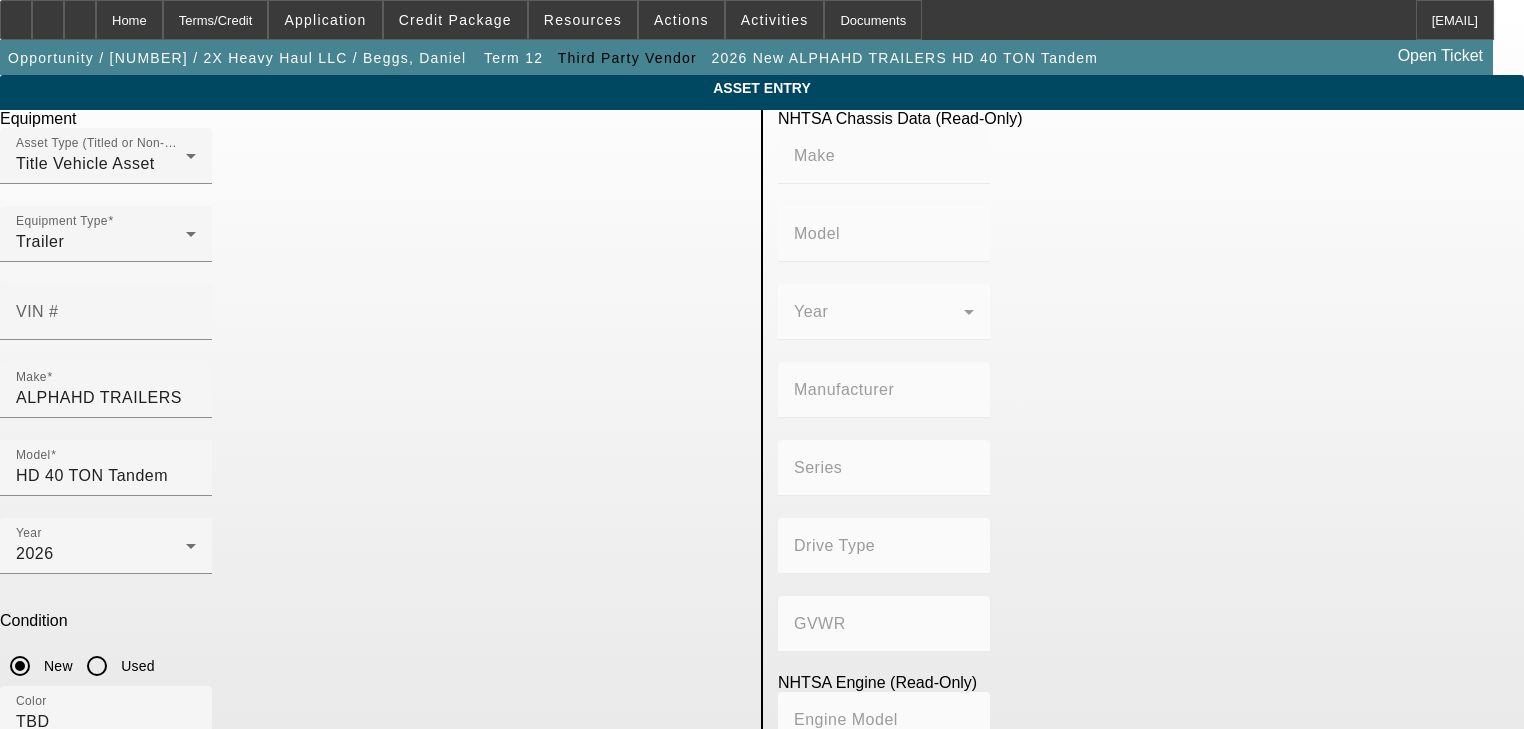 click on "Alpha 40 ton tandem Trailer with Hydraulic Flip Axel" at bounding box center [106, 824] 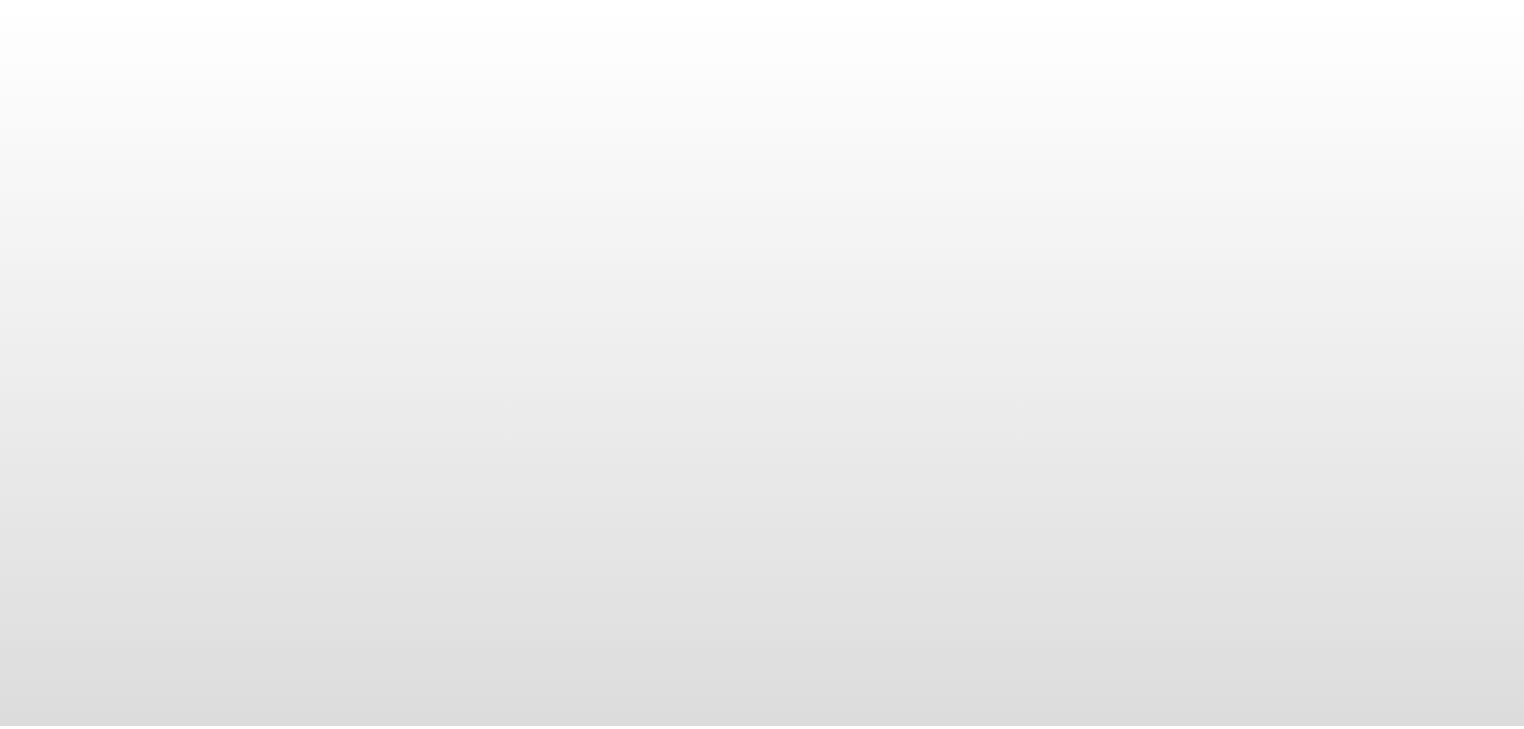 scroll, scrollTop: 0, scrollLeft: 0, axis: both 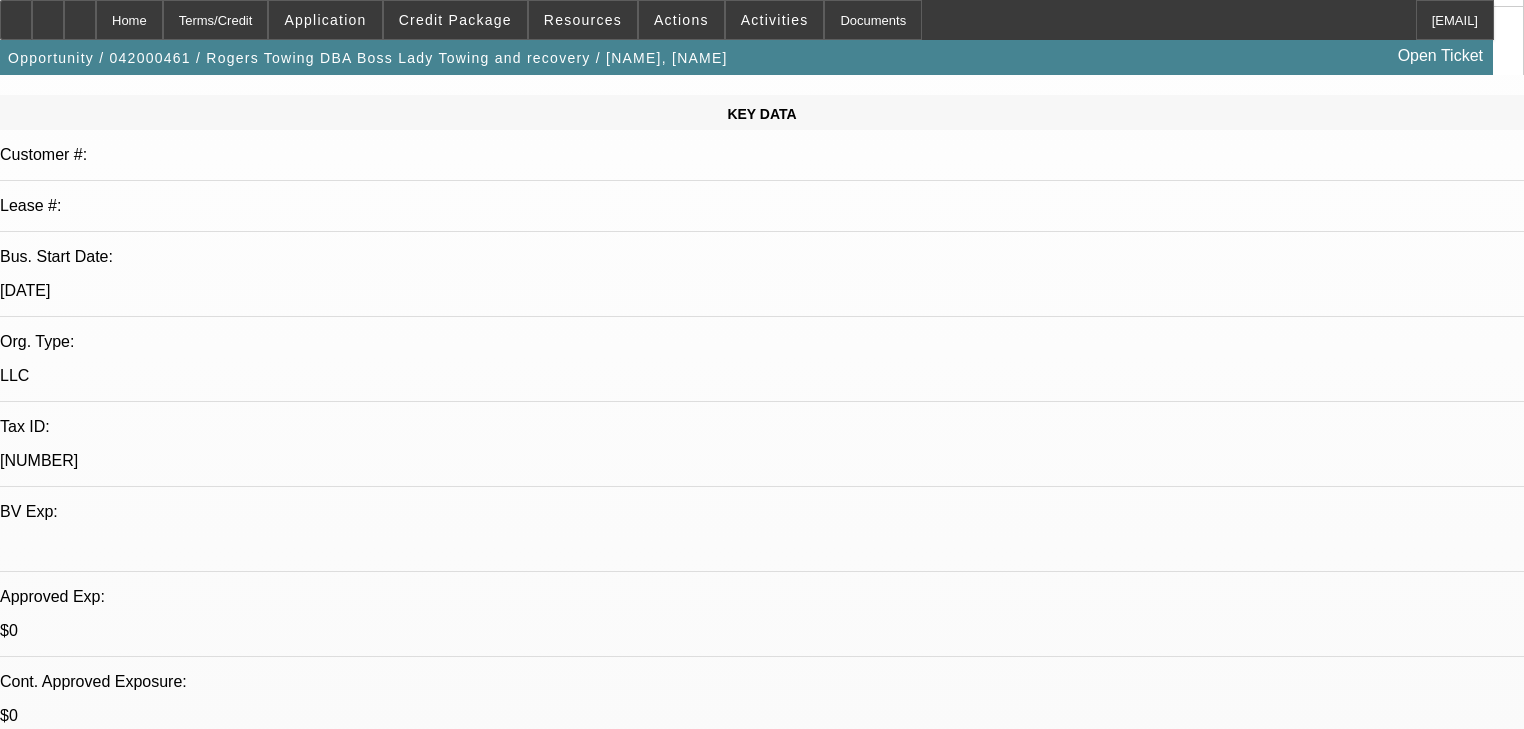 select on "0" 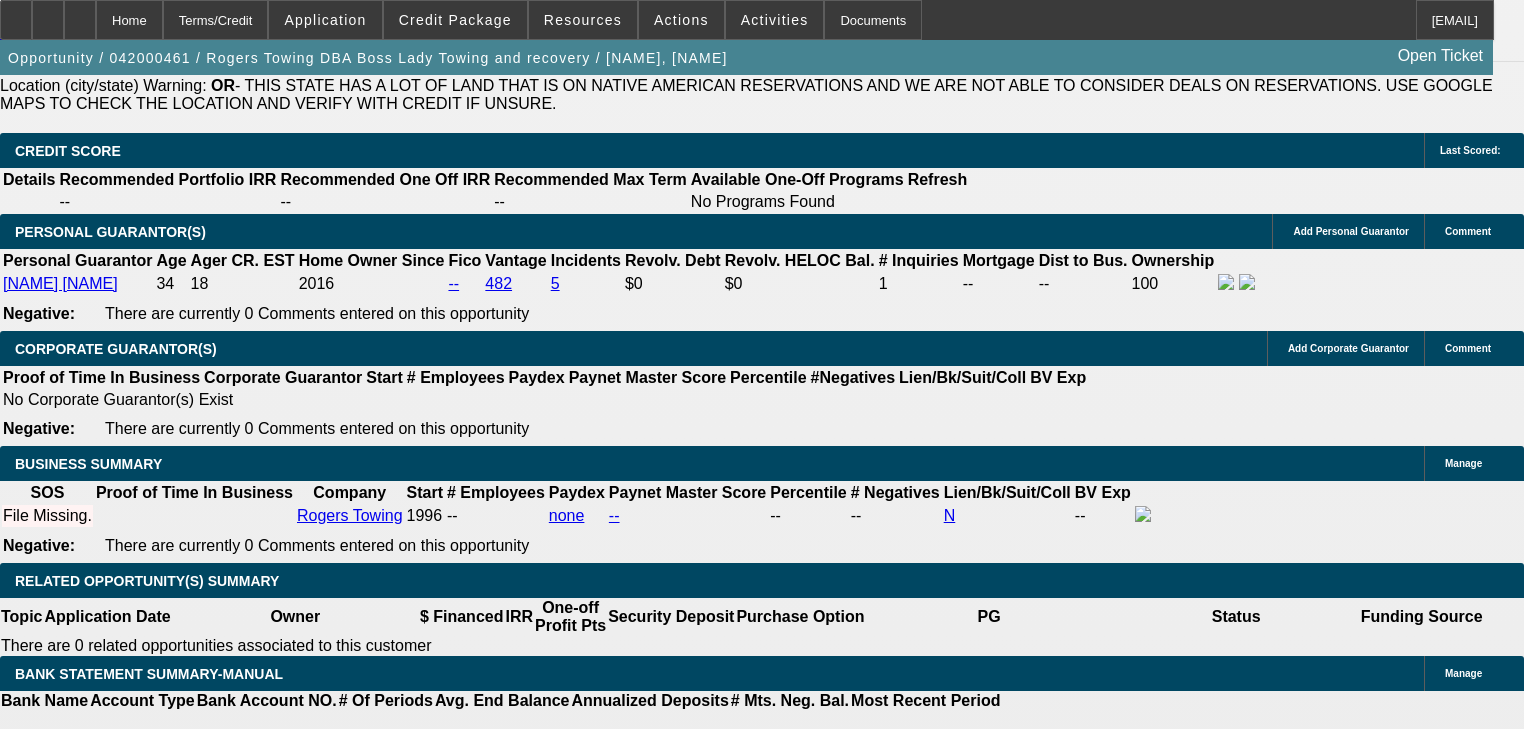 scroll, scrollTop: 2772, scrollLeft: 0, axis: vertical 